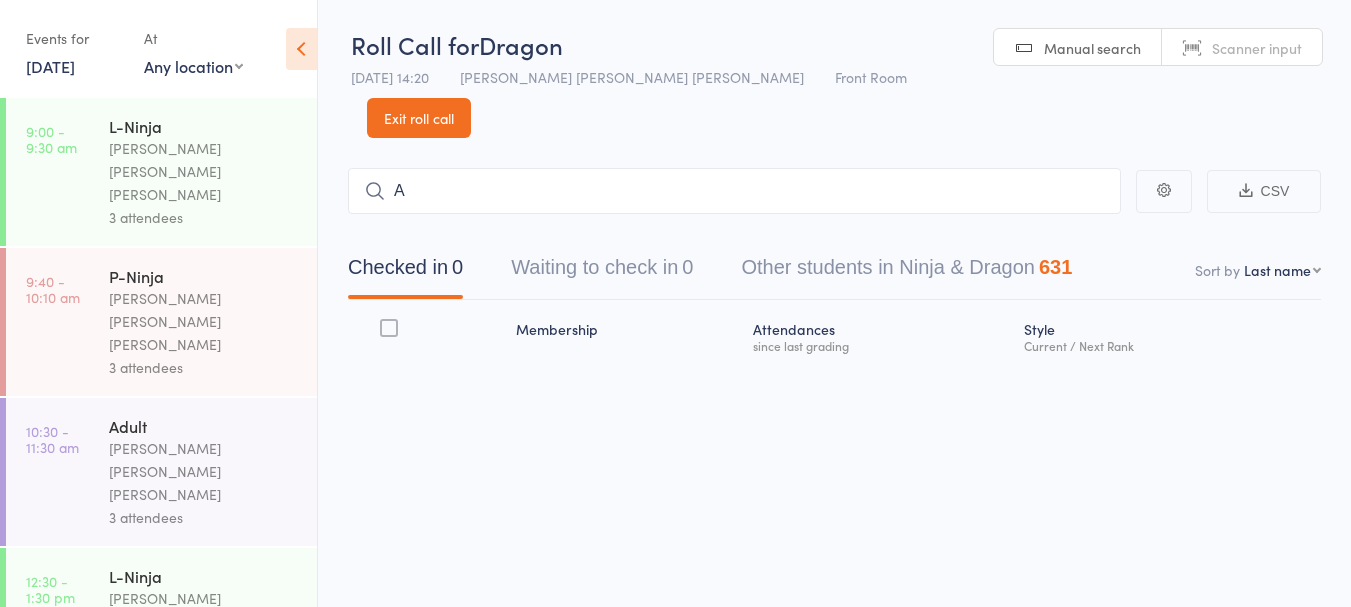 scroll, scrollTop: 0, scrollLeft: 0, axis: both 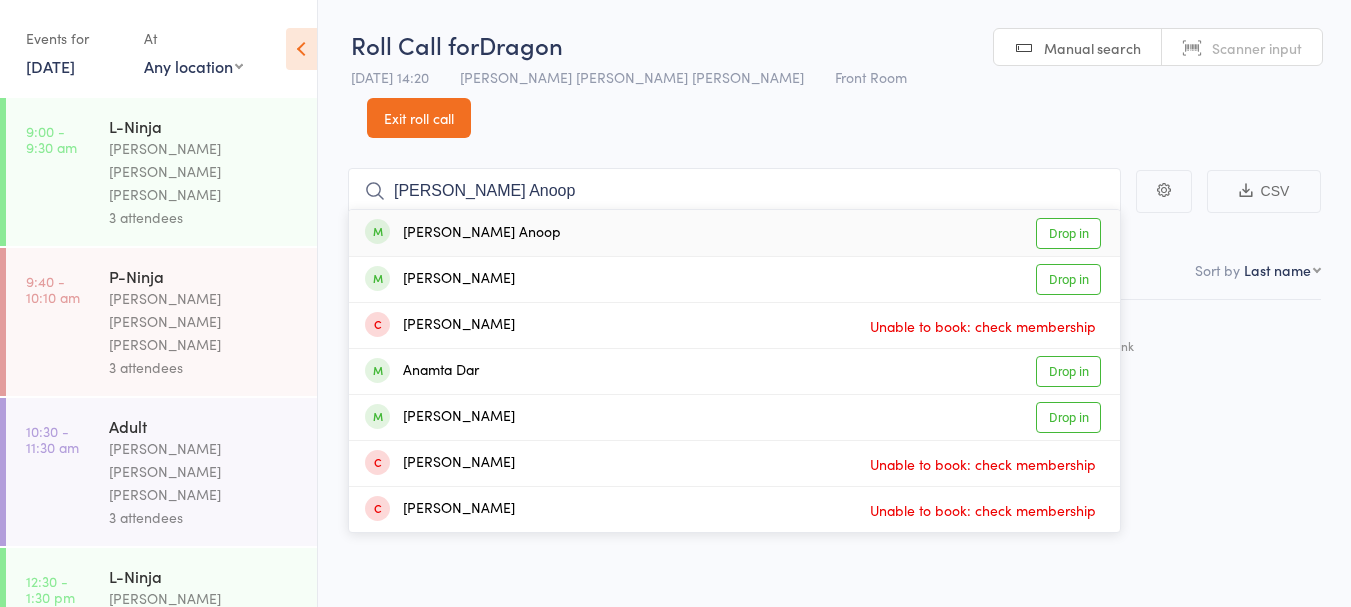 type on "[PERSON_NAME] Anoop" 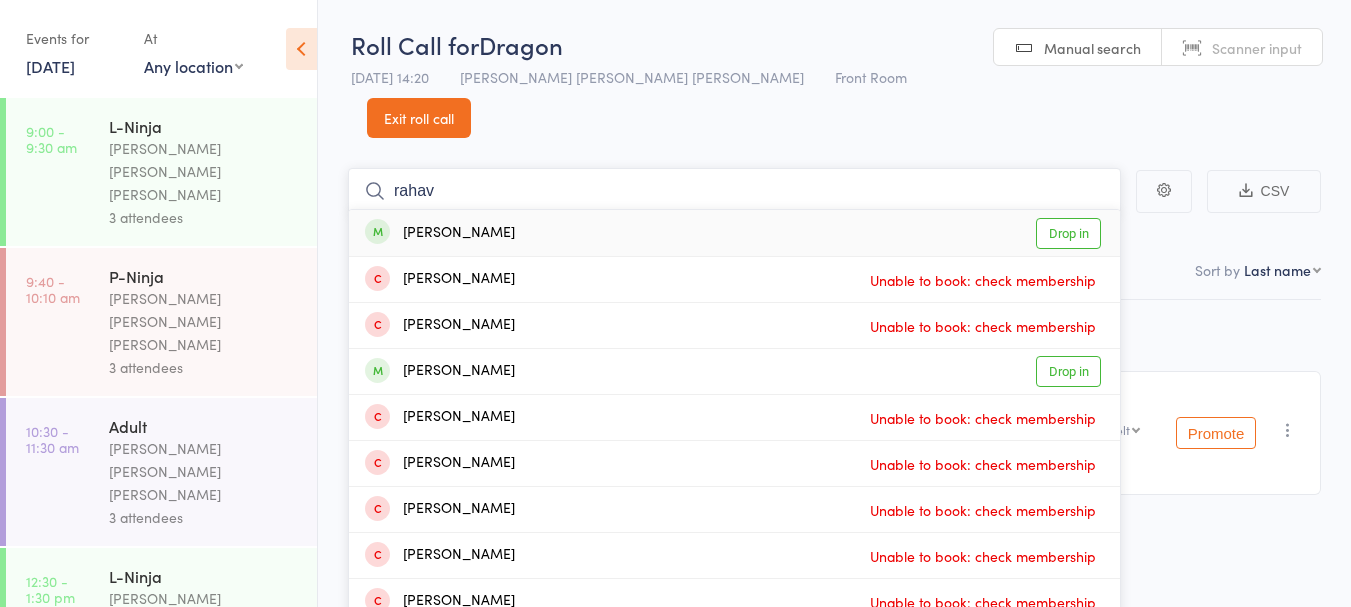 type on "rahav" 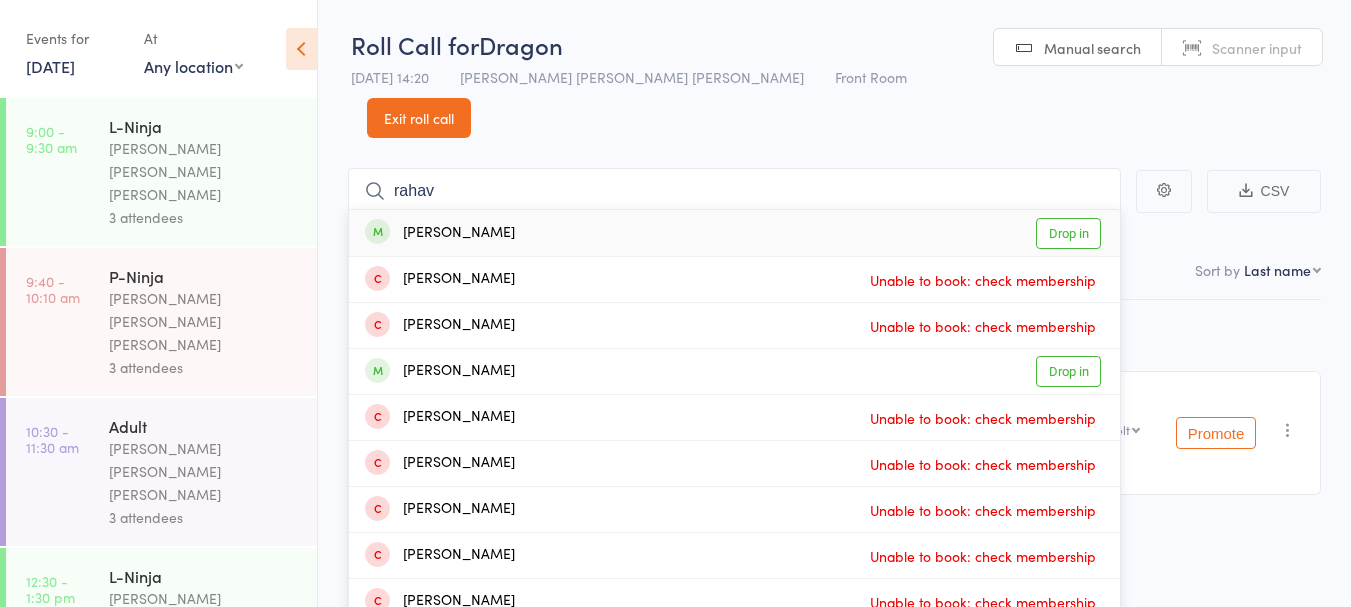 click on "Drop in" at bounding box center [1068, 233] 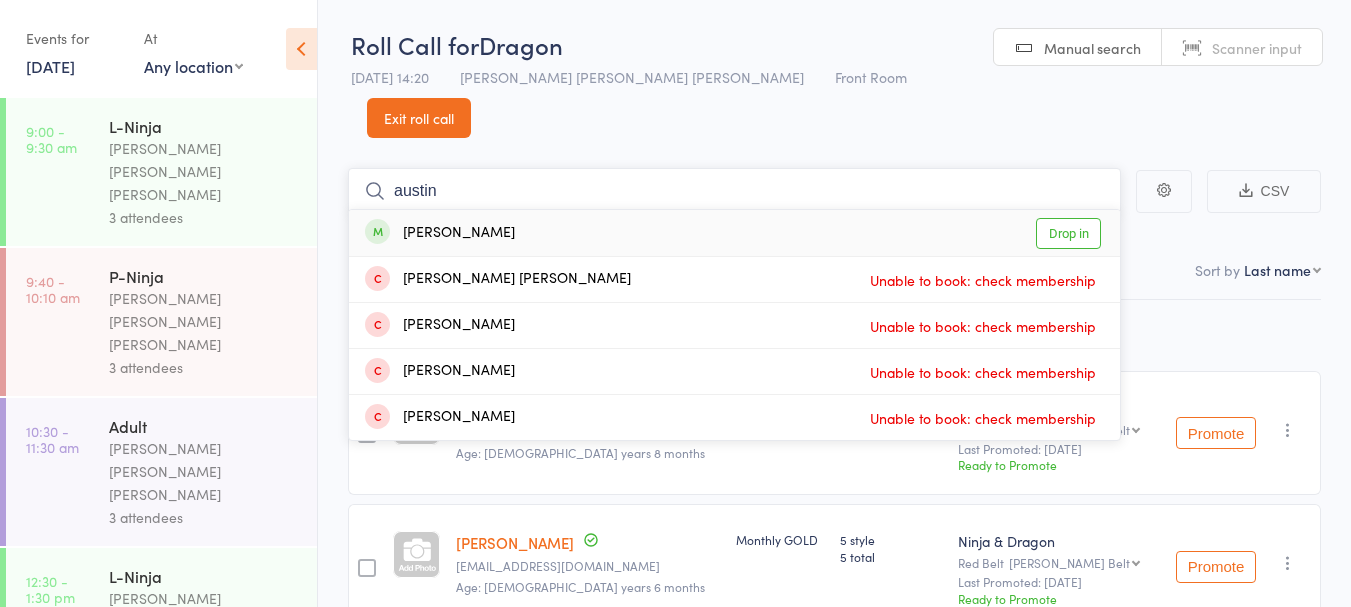 type on "austin" 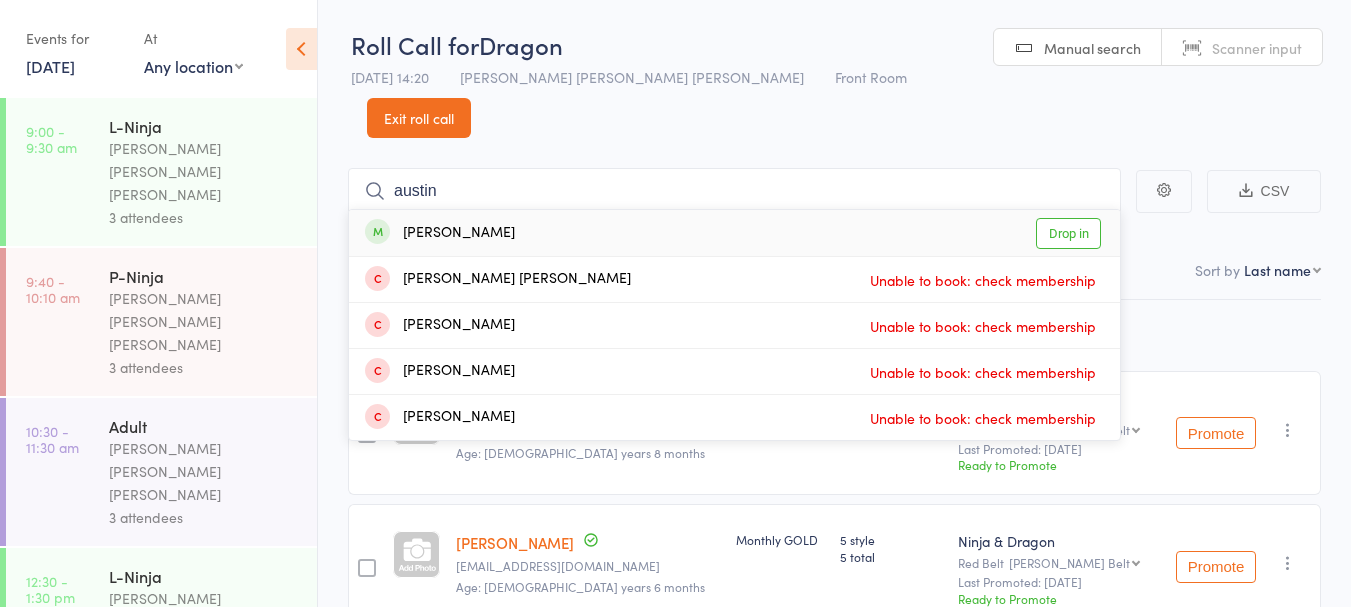 click on "Drop in" at bounding box center [1068, 233] 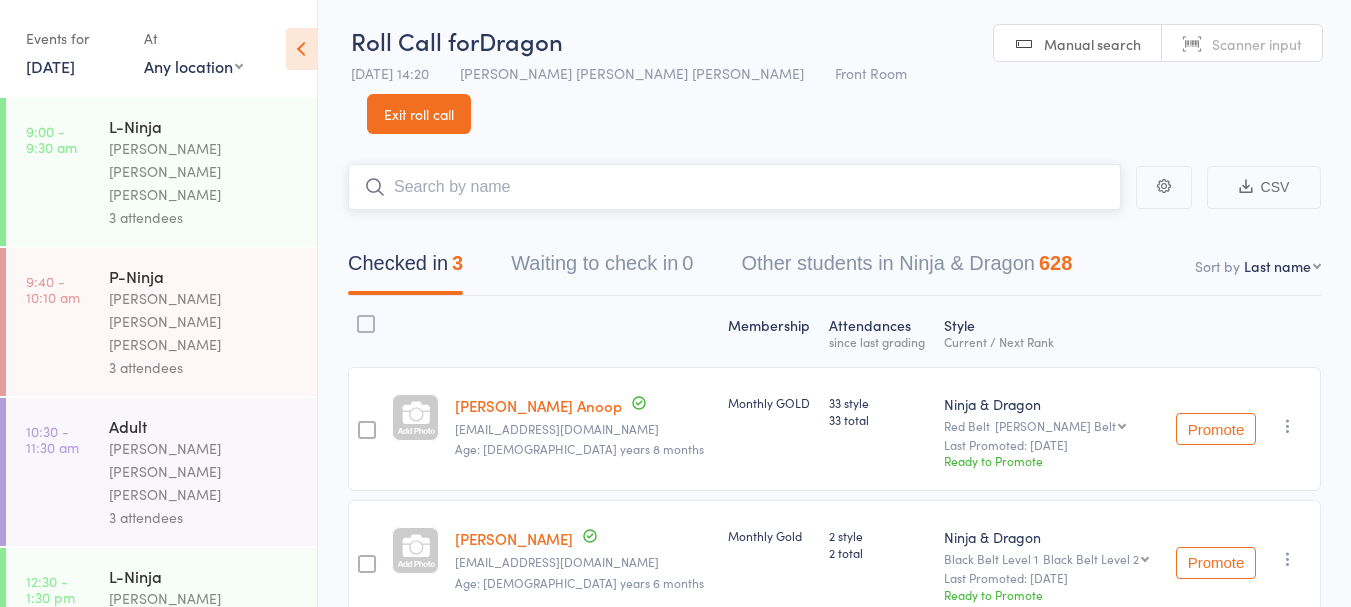 scroll, scrollTop: 0, scrollLeft: 0, axis: both 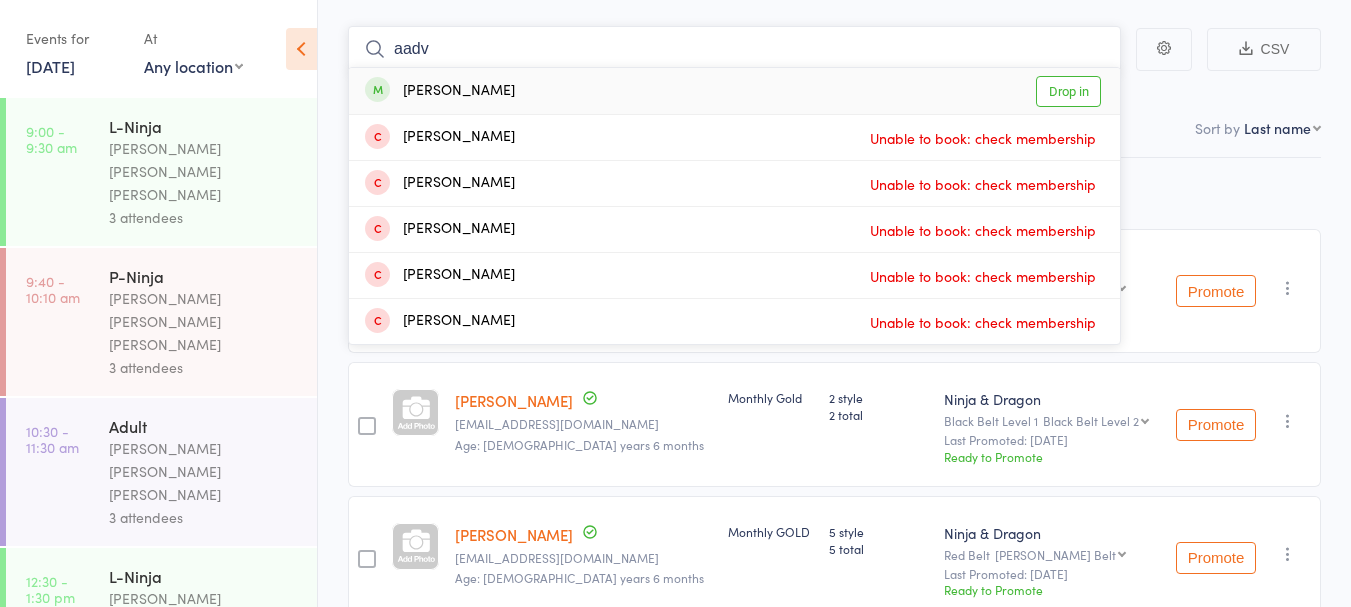 type on "aadv" 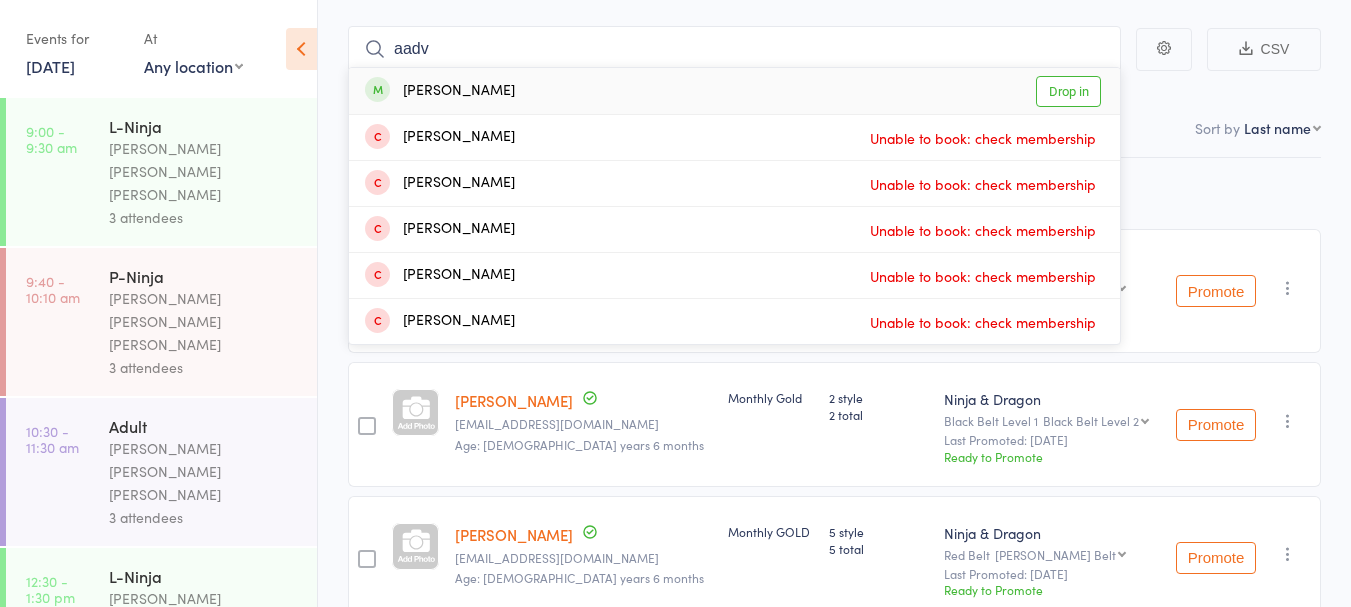 click on "Drop in" at bounding box center (1068, 91) 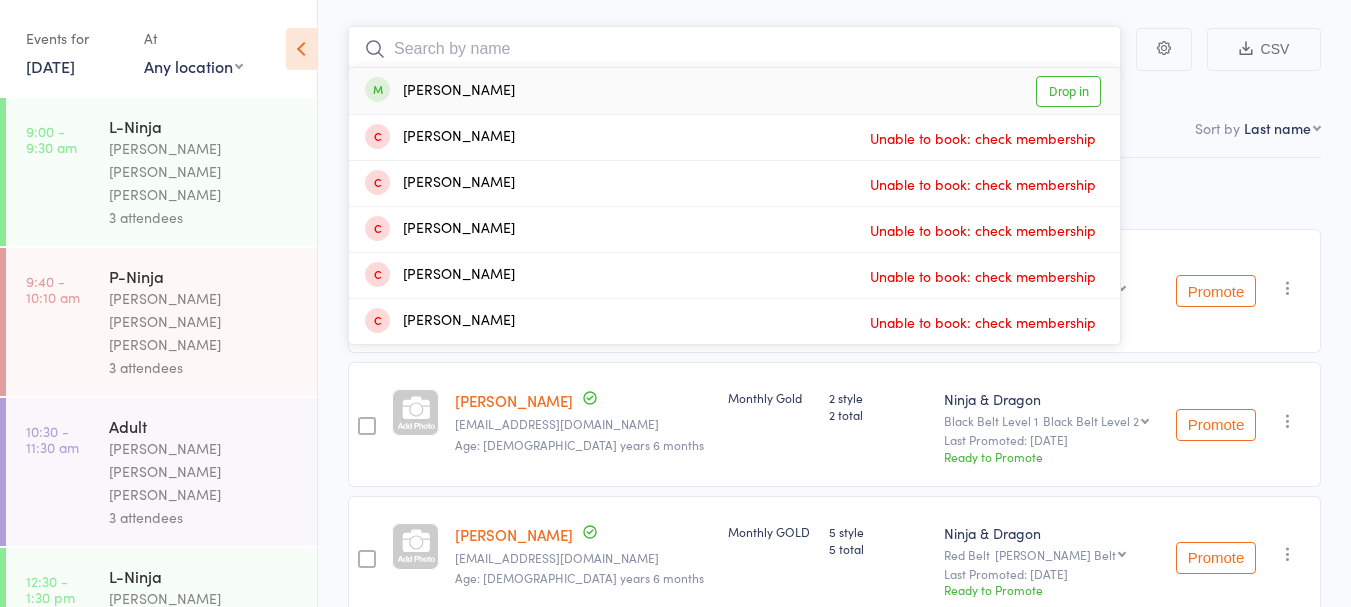 scroll, scrollTop: 128, scrollLeft: 0, axis: vertical 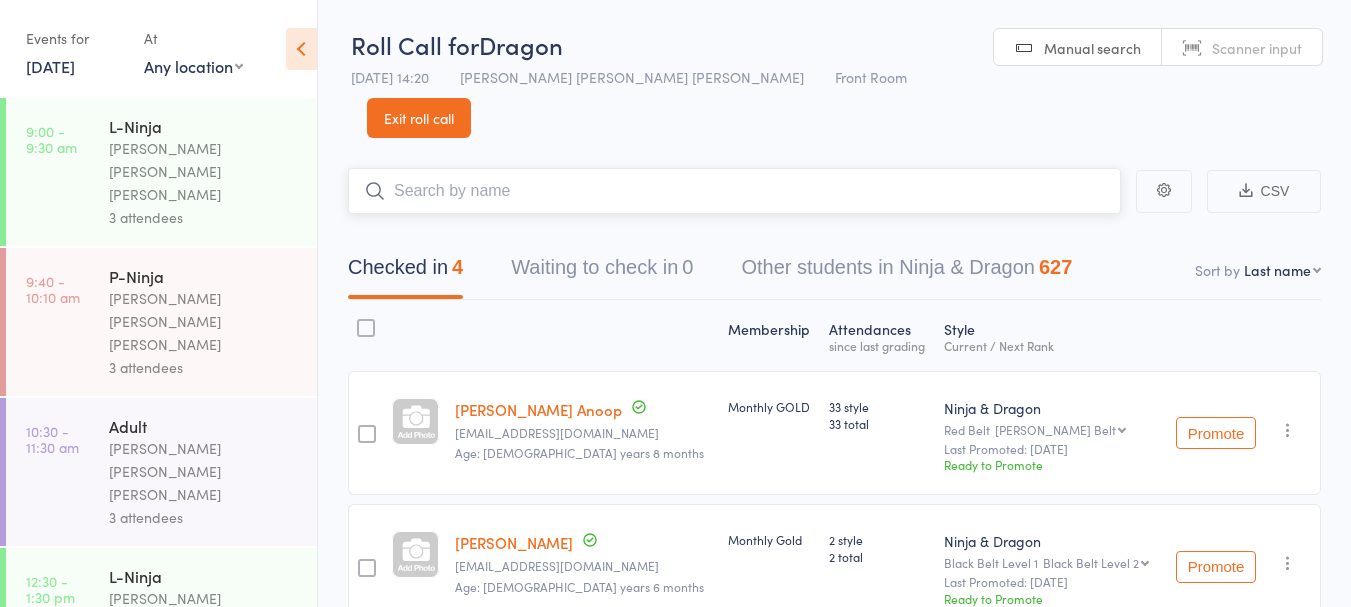 click at bounding box center (734, 191) 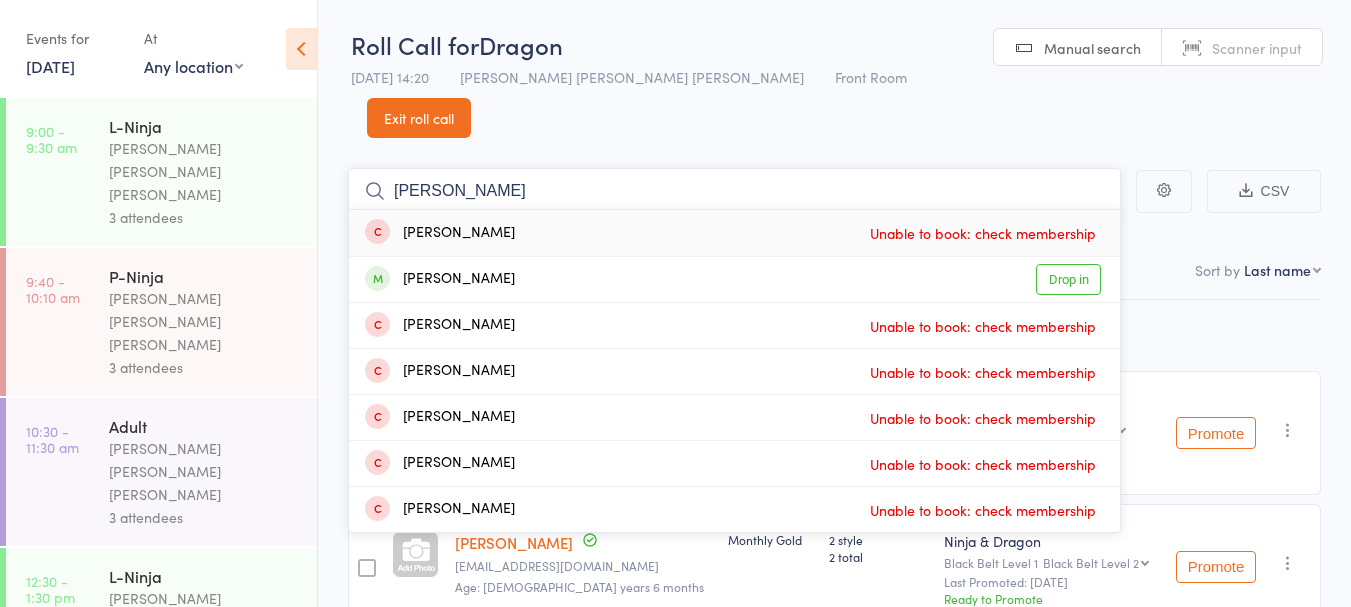 type on "[PERSON_NAME]" 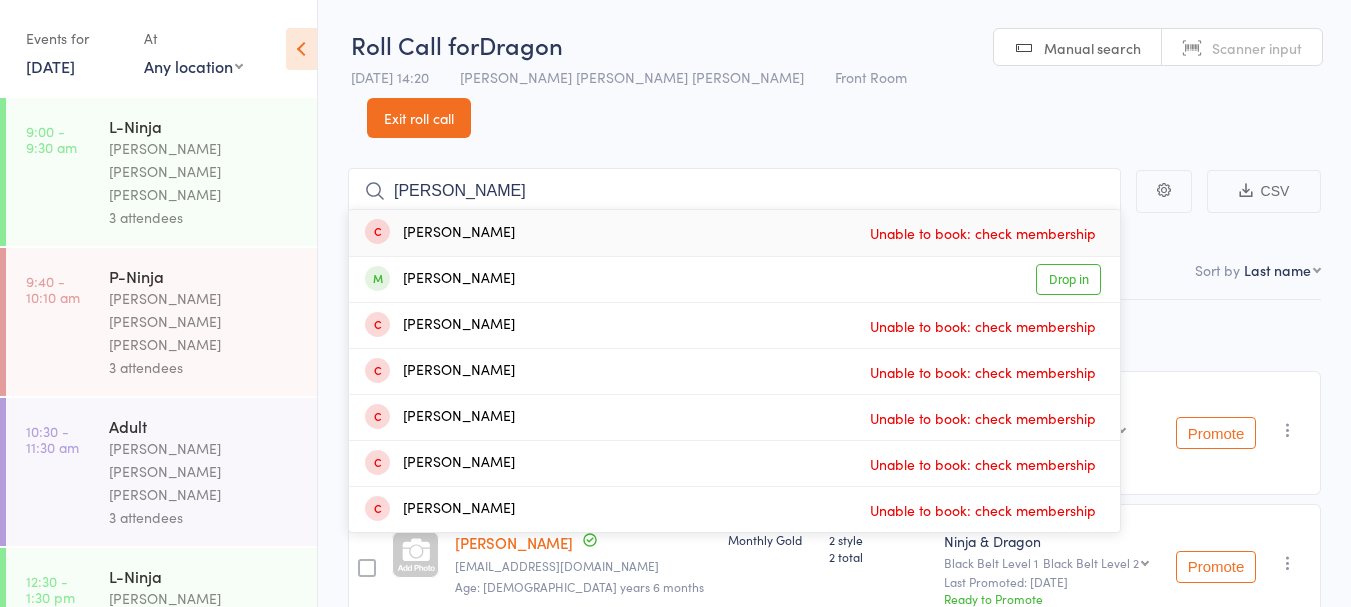 click on "Drop in" at bounding box center [1068, 279] 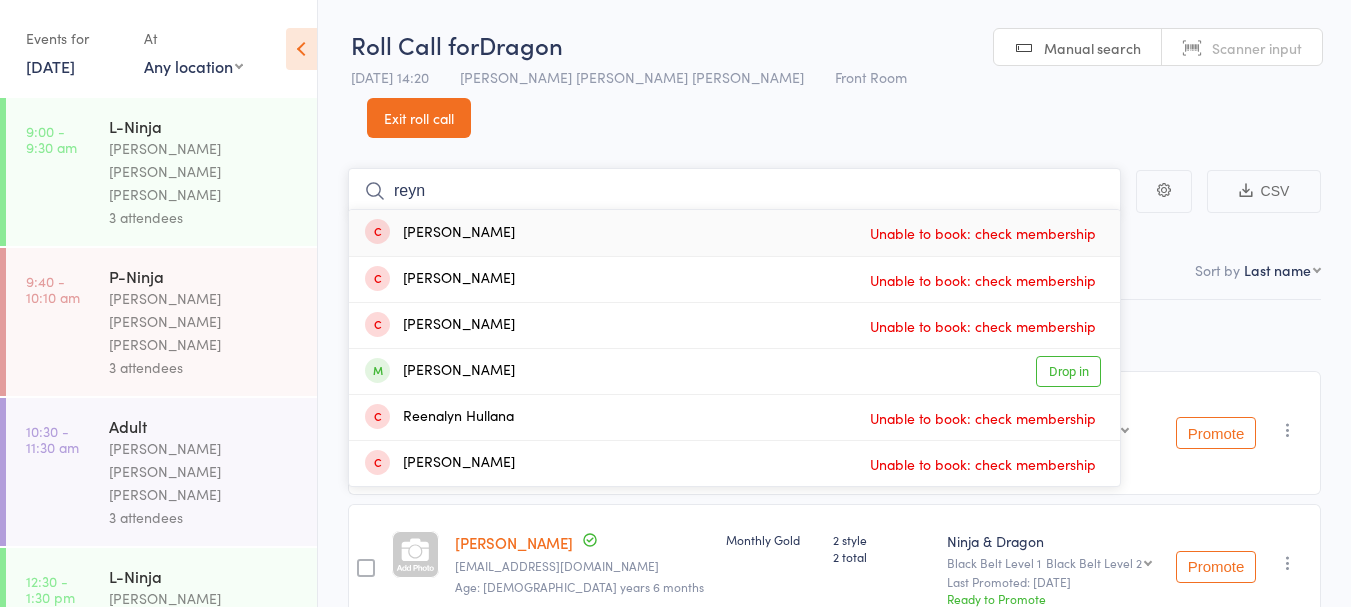 type on "reyn" 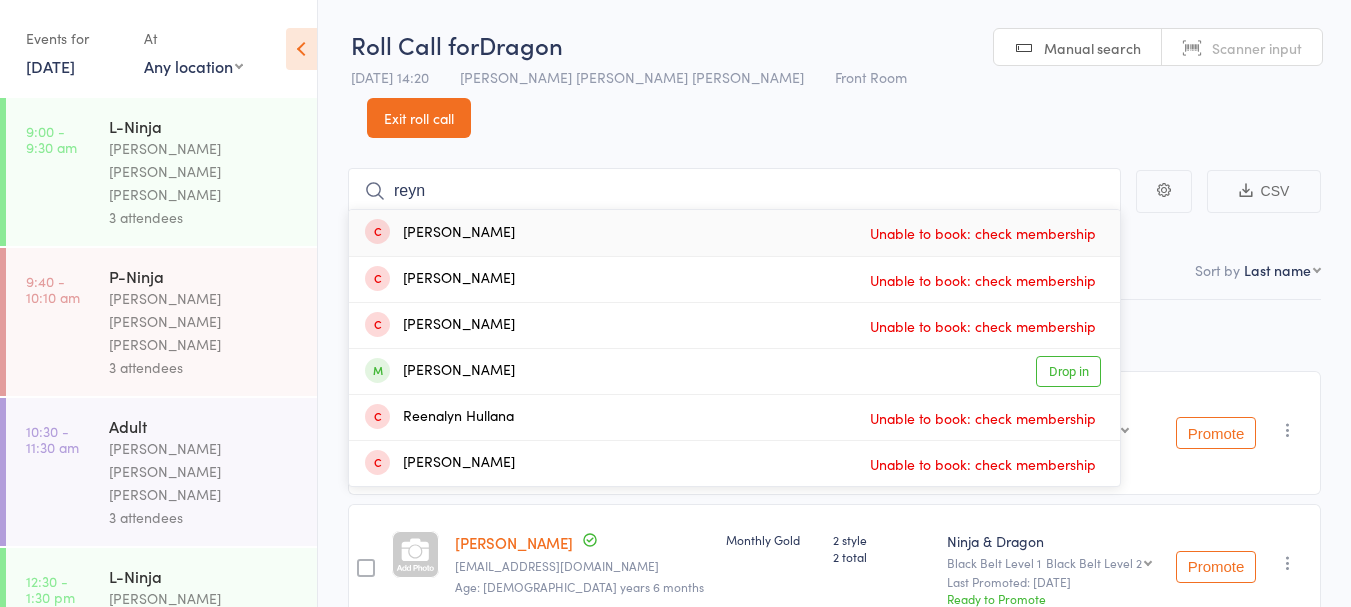 click on "Drop in" at bounding box center (1068, 371) 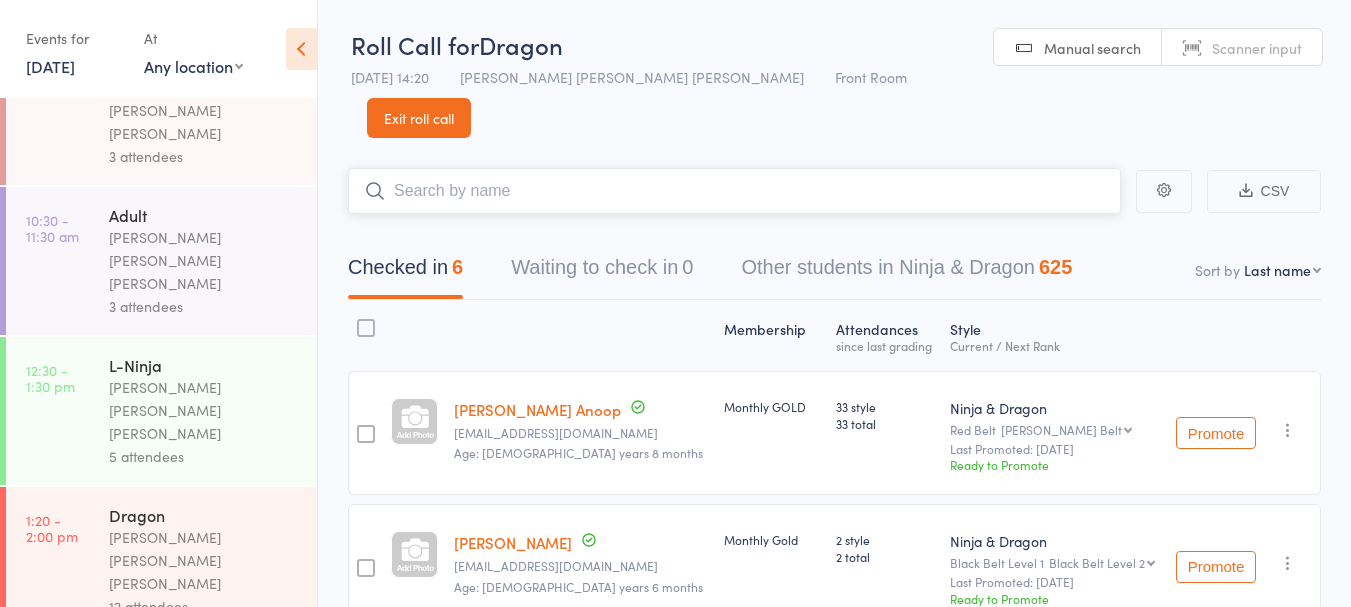 scroll, scrollTop: 323, scrollLeft: 0, axis: vertical 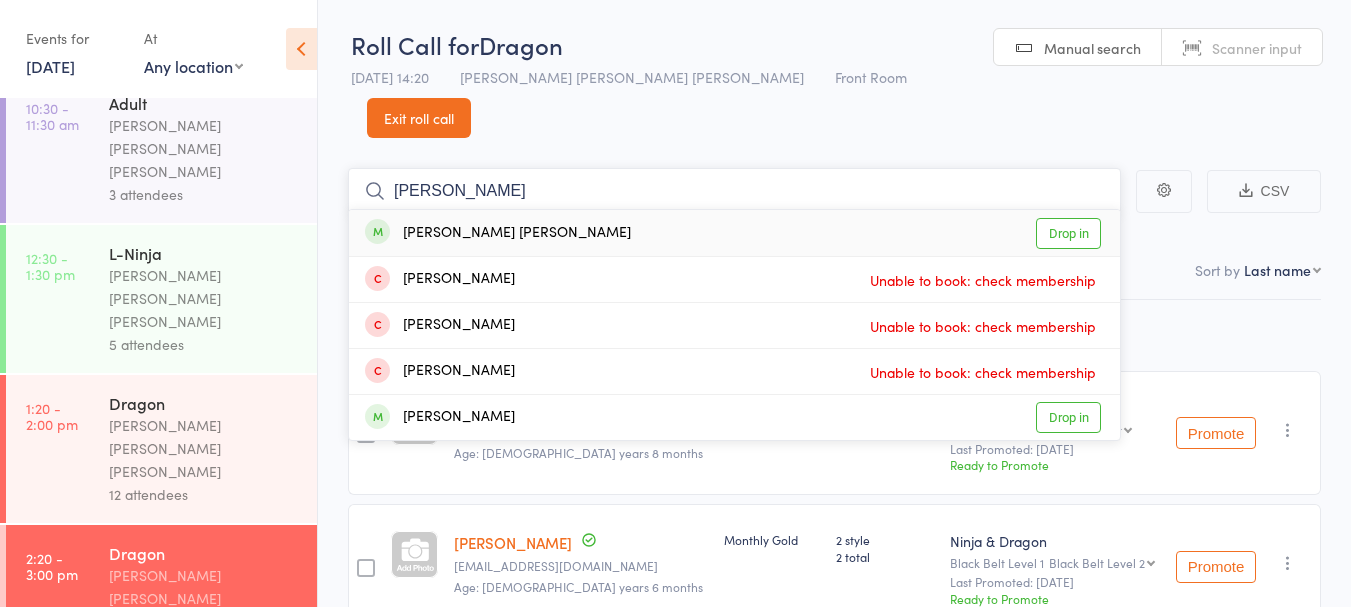 type on "[PERSON_NAME]" 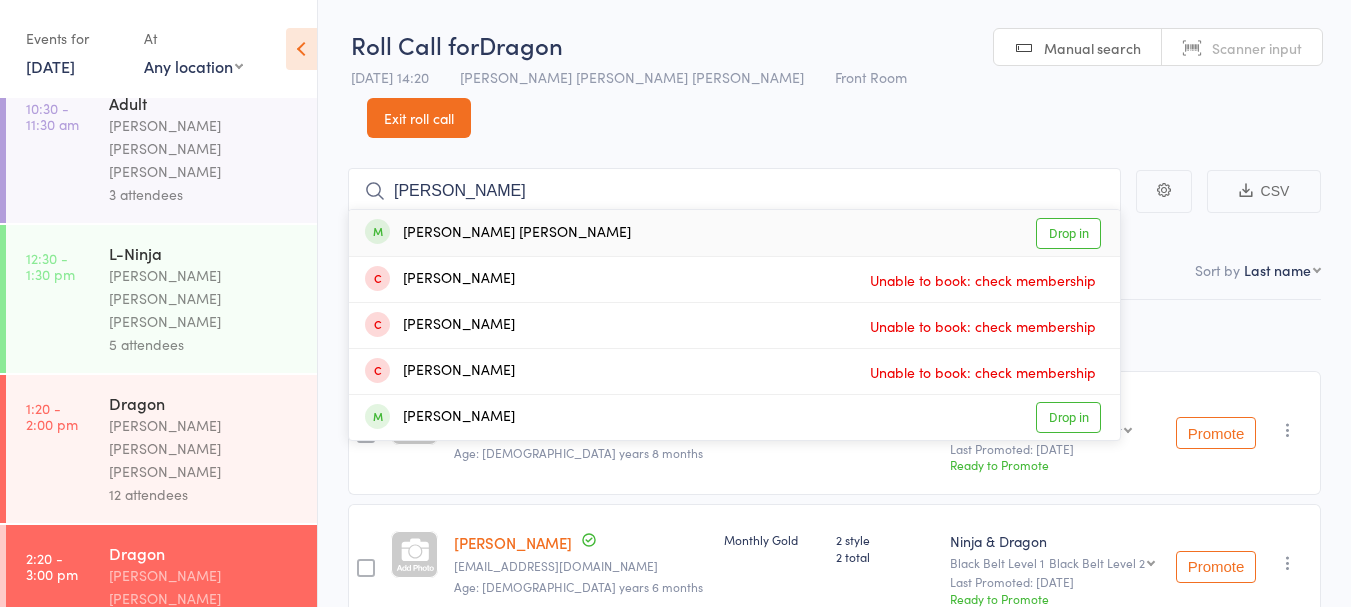 click on "[PERSON_NAME] [PERSON_NAME] Drop in" at bounding box center [734, 233] 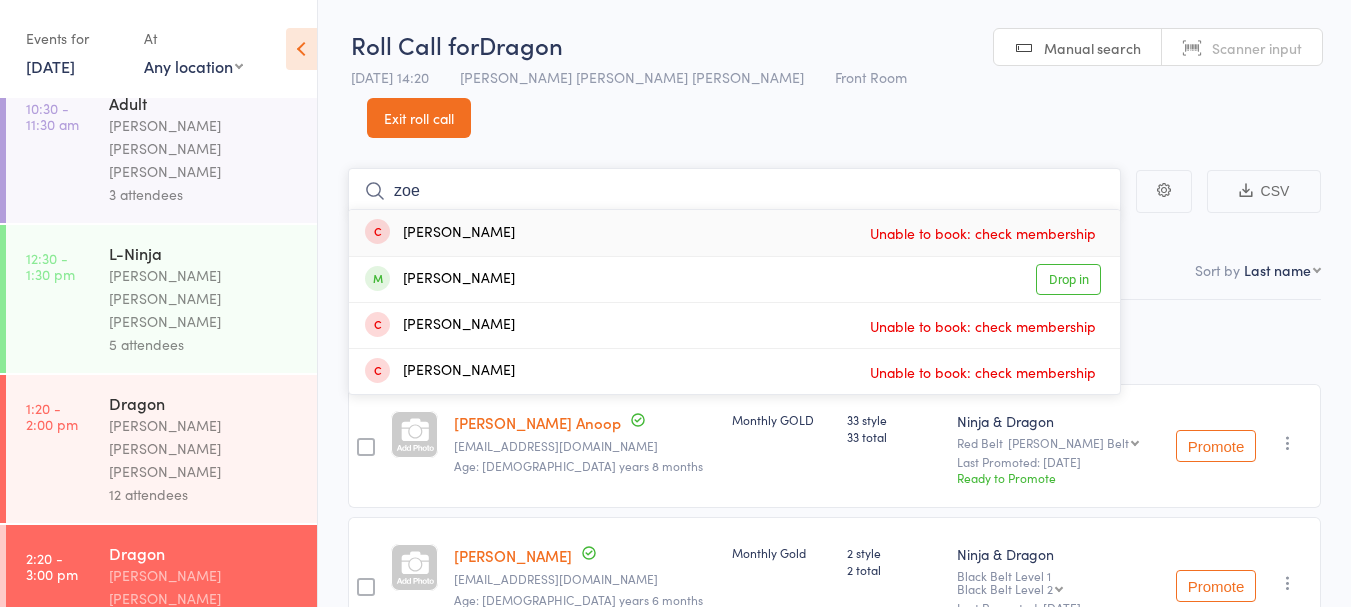 type on "zoe" 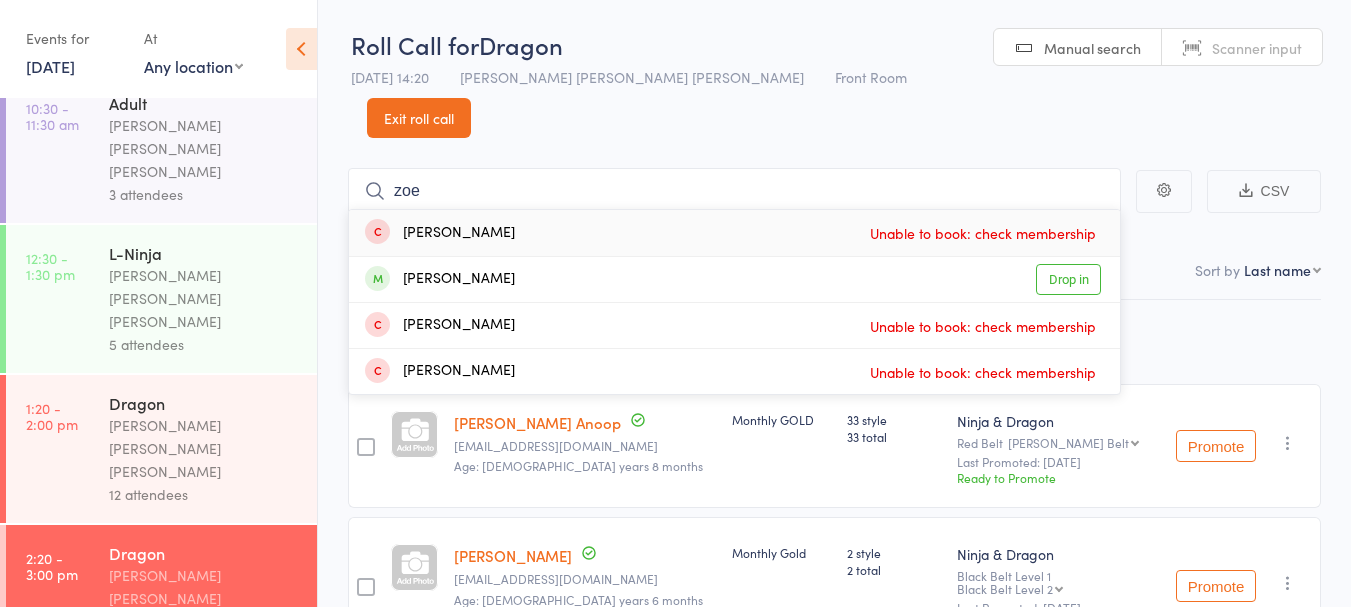 click on "[PERSON_NAME] Drop in" at bounding box center [734, 279] 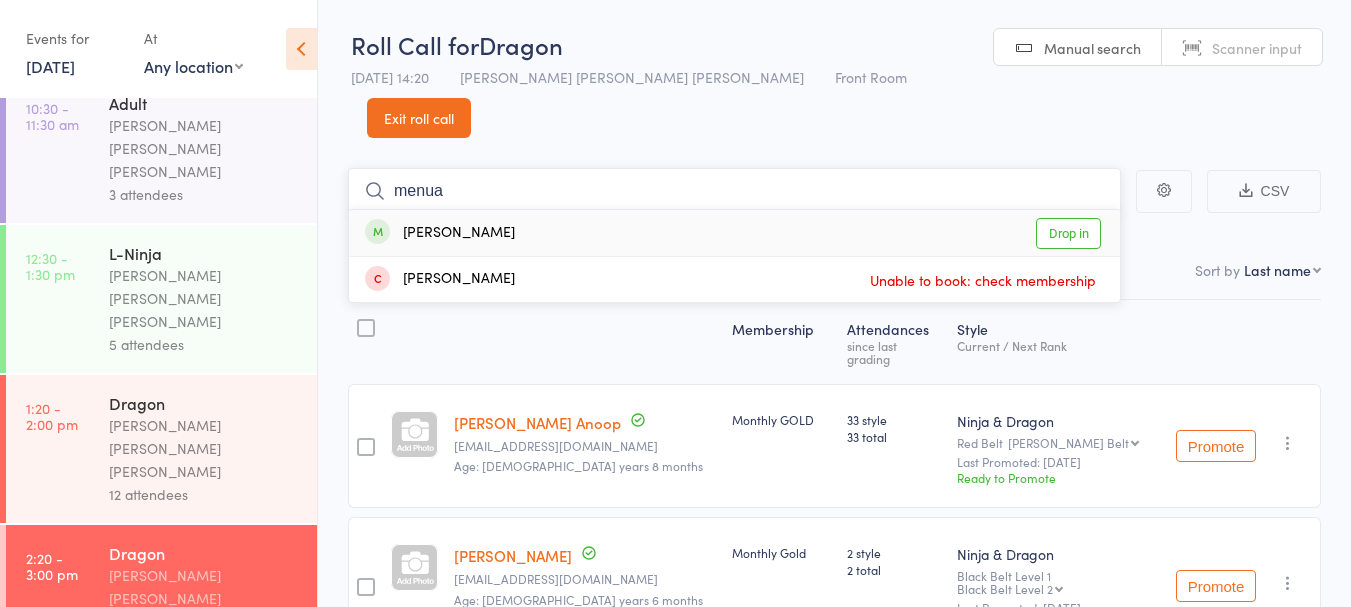 type on "menua" 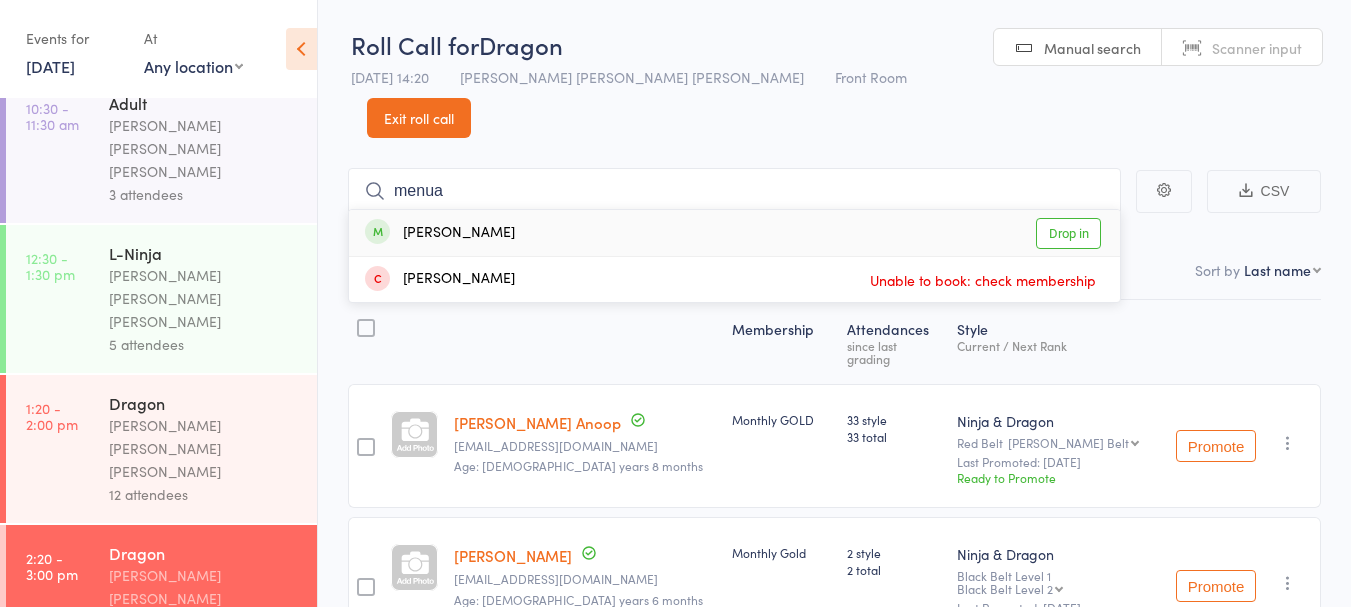 click on "Menua Ohandjanian Drop in" at bounding box center (734, 233) 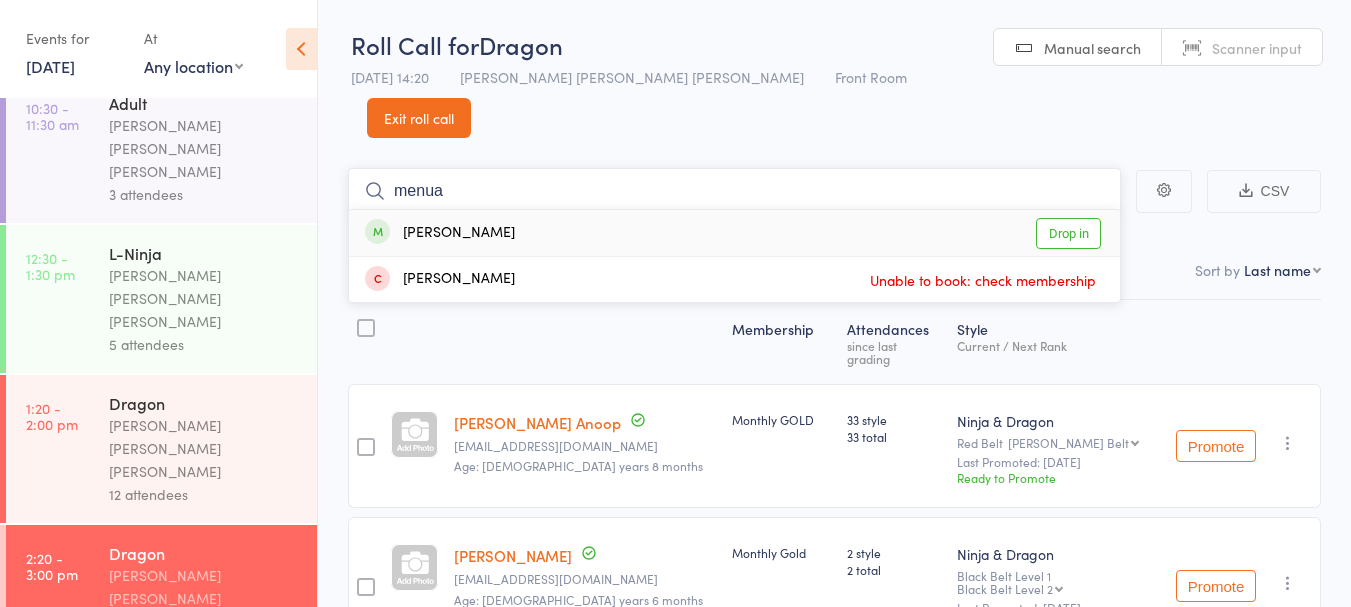 type 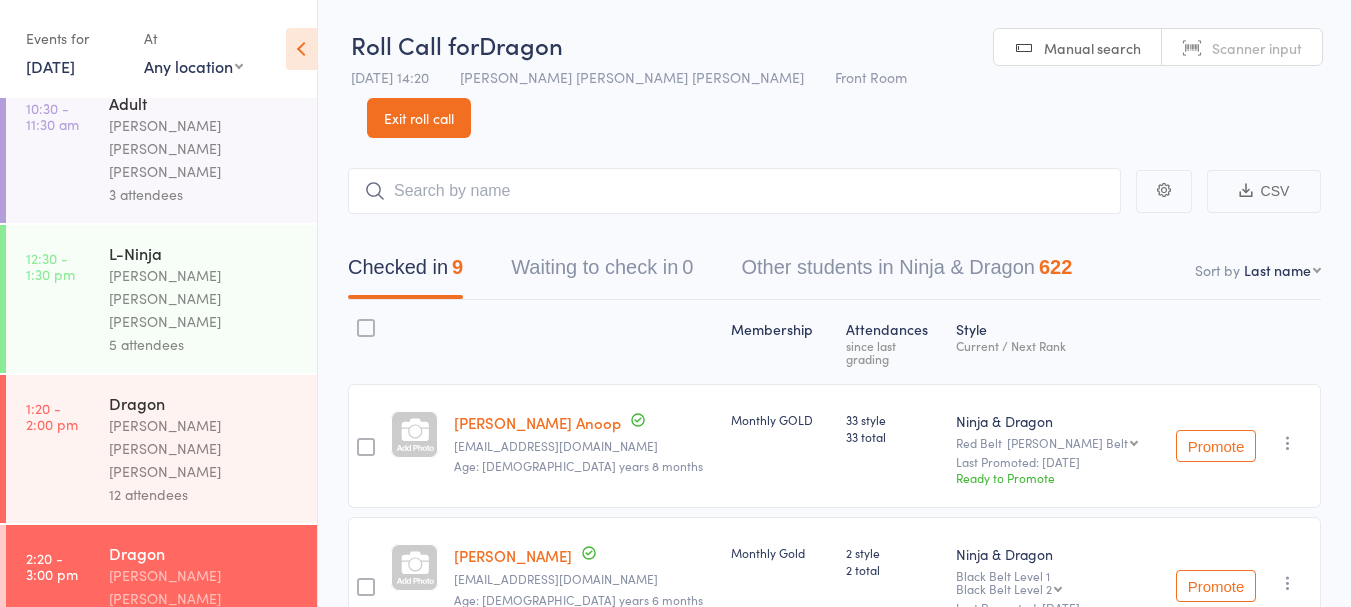 click on "Teen" at bounding box center (204, 703) 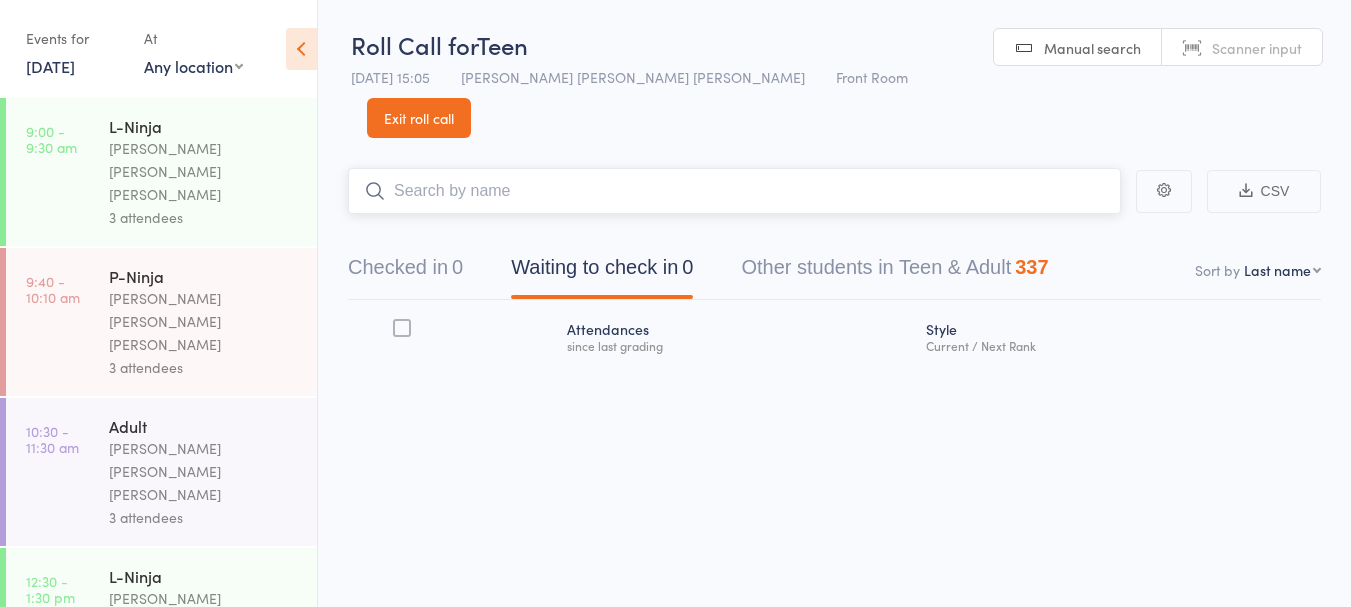 click on "Checked in  0" at bounding box center [405, 272] 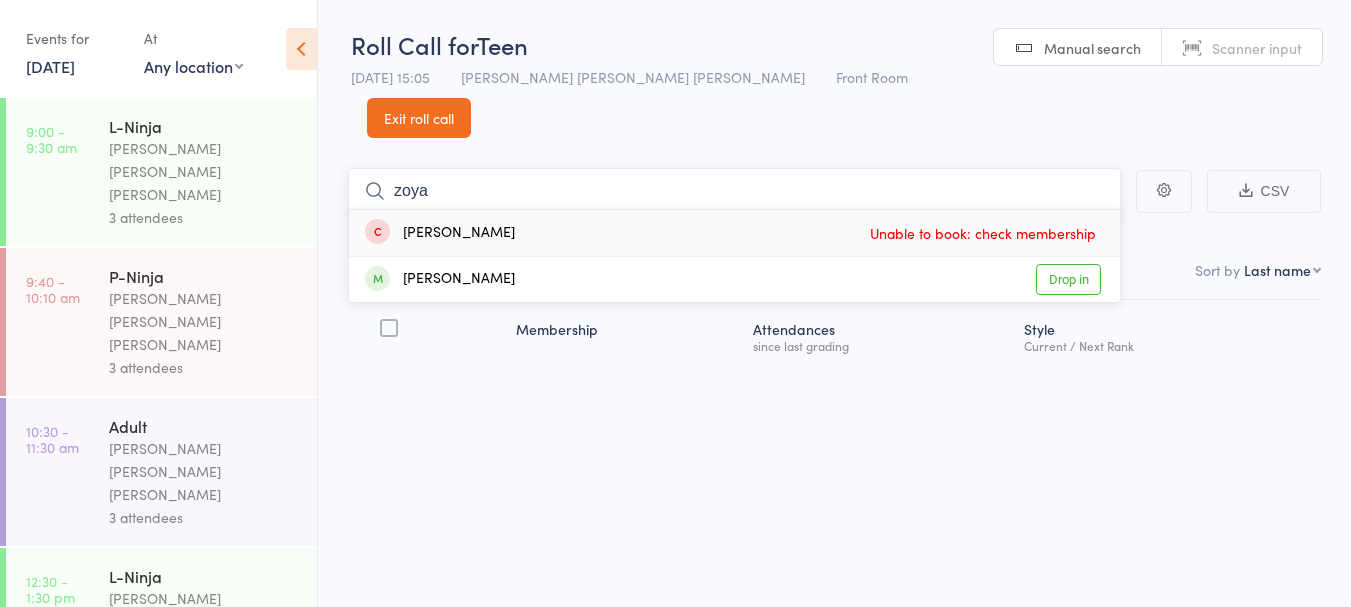 type on "zoya" 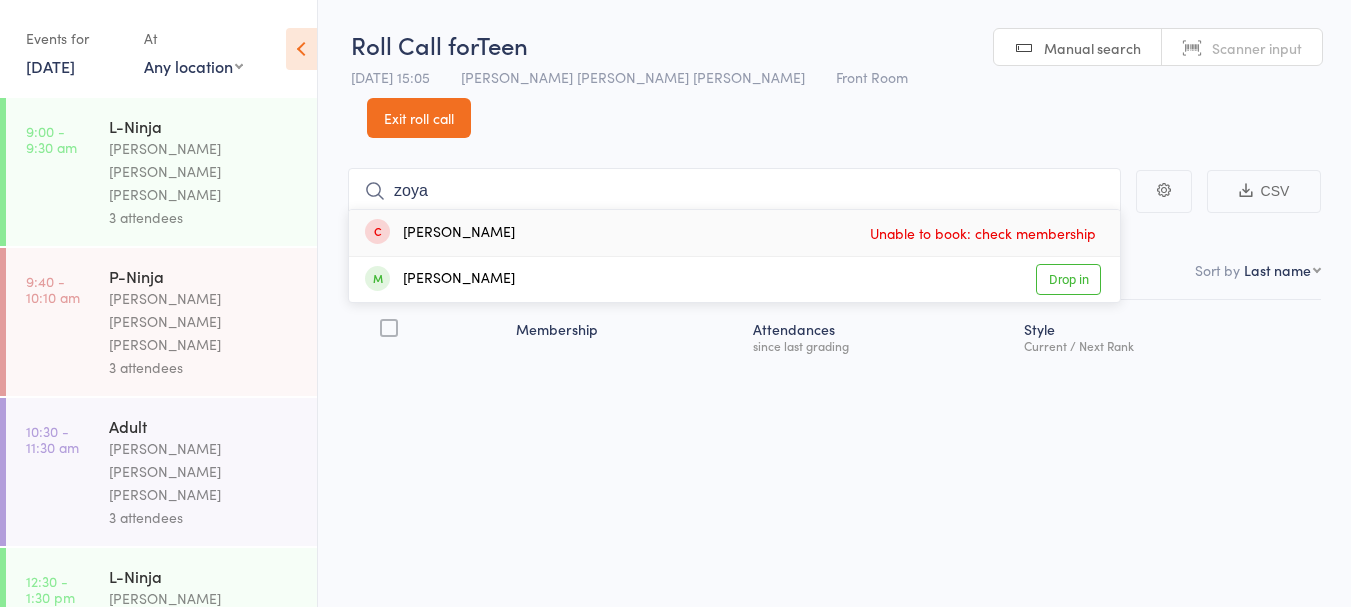 click on "Drop in" at bounding box center (1068, 279) 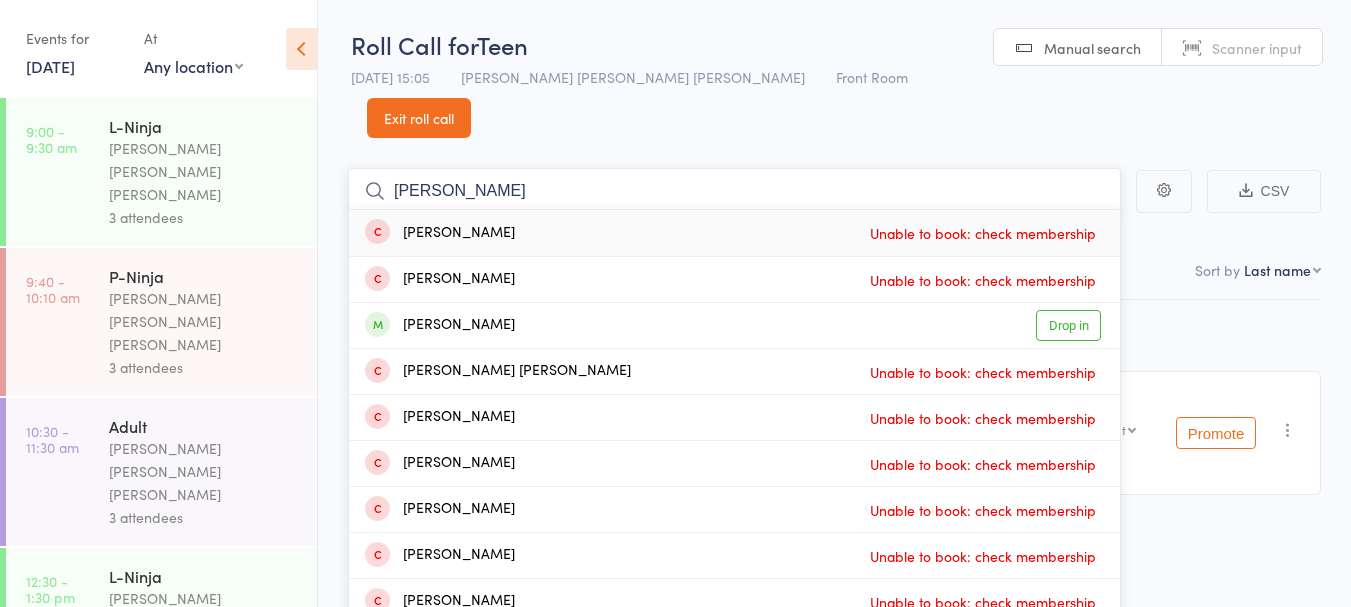 type on "[PERSON_NAME]" 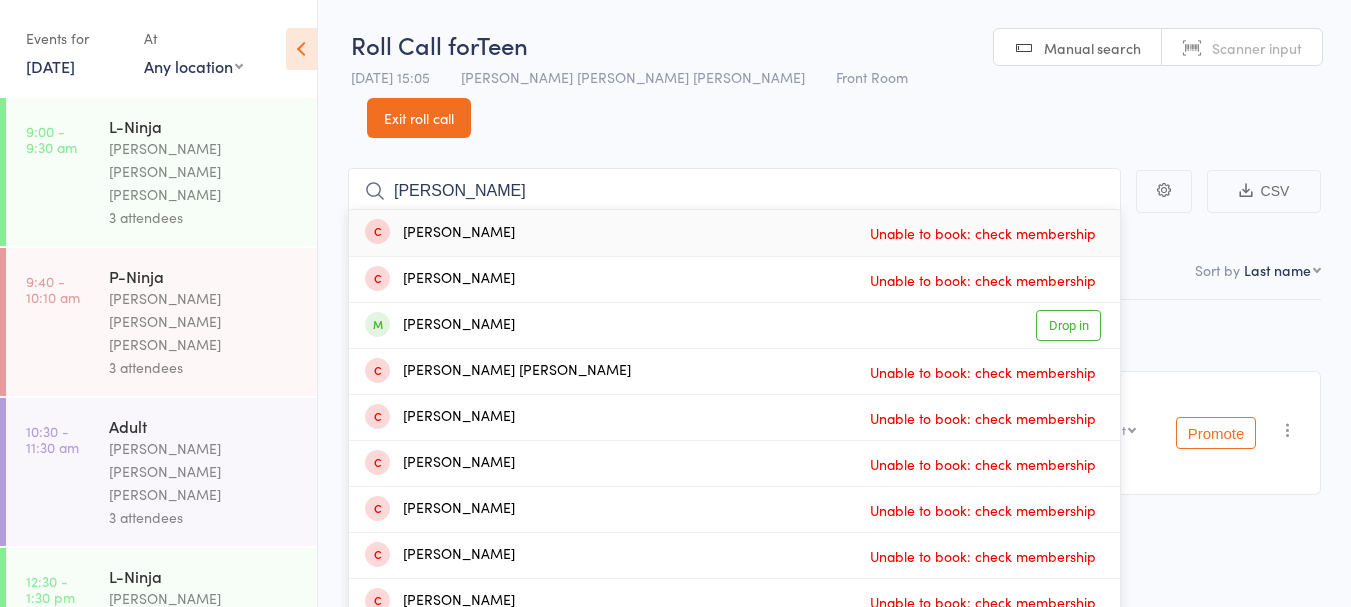 click on "Drop in" at bounding box center (1068, 325) 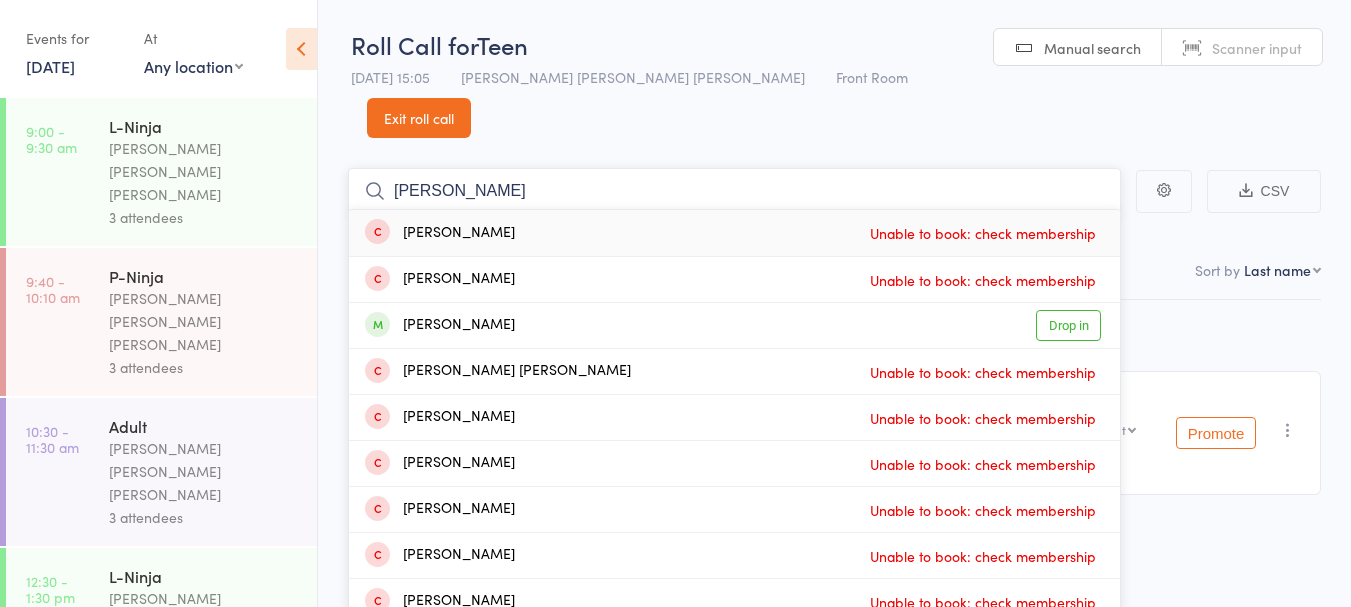 type 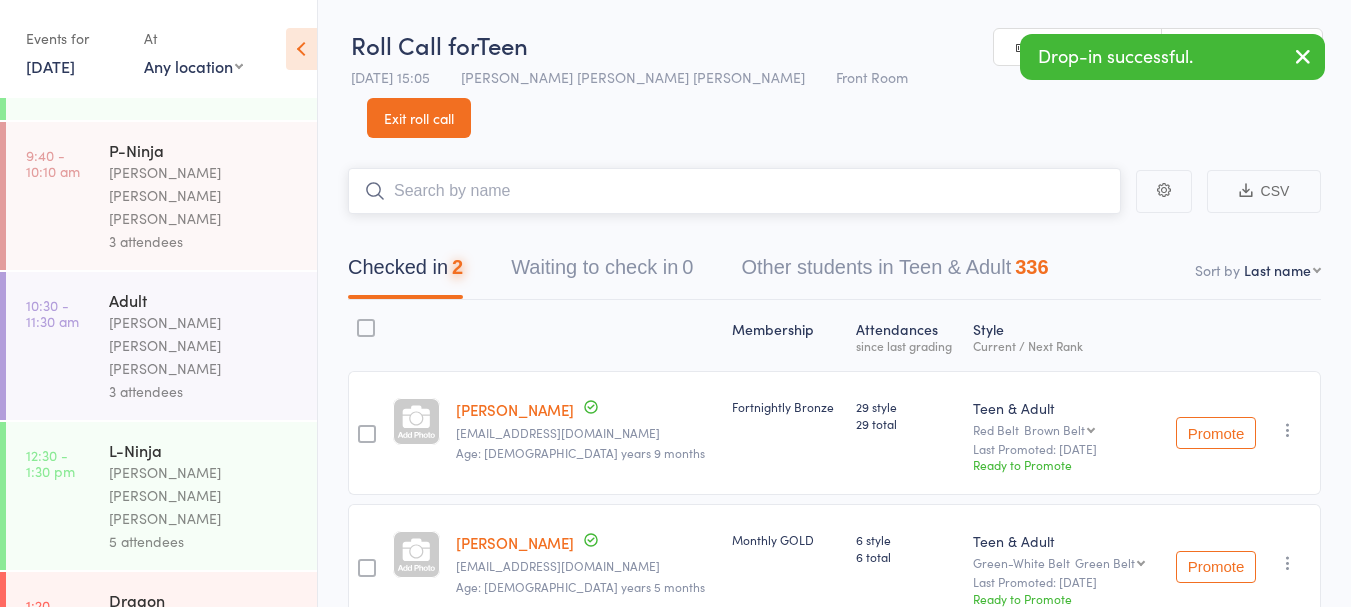 scroll, scrollTop: 323, scrollLeft: 0, axis: vertical 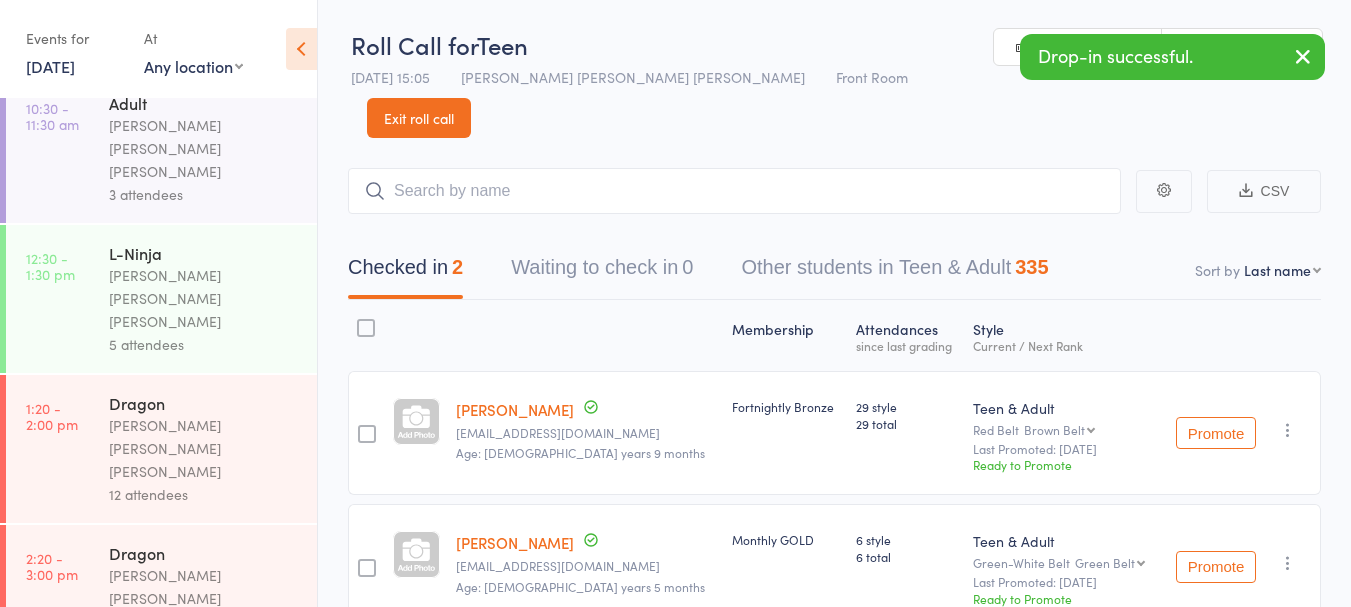click on "[PERSON_NAME] [PERSON_NAME] [PERSON_NAME]" at bounding box center [204, 598] 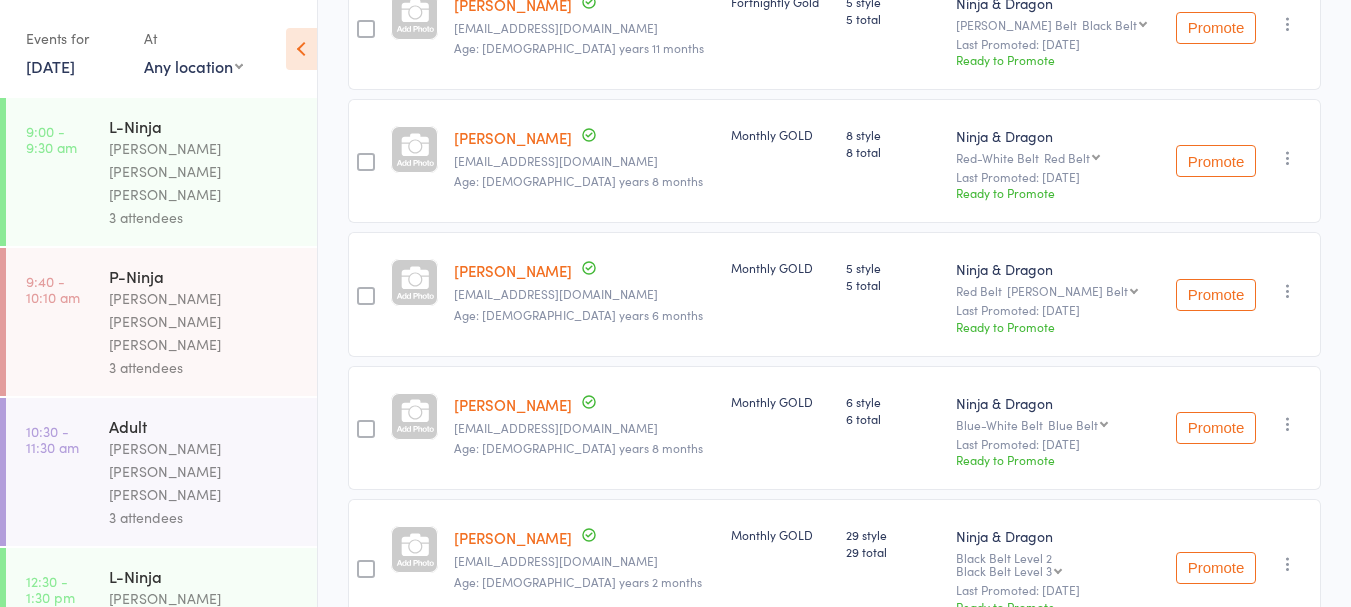scroll, scrollTop: 1005, scrollLeft: 0, axis: vertical 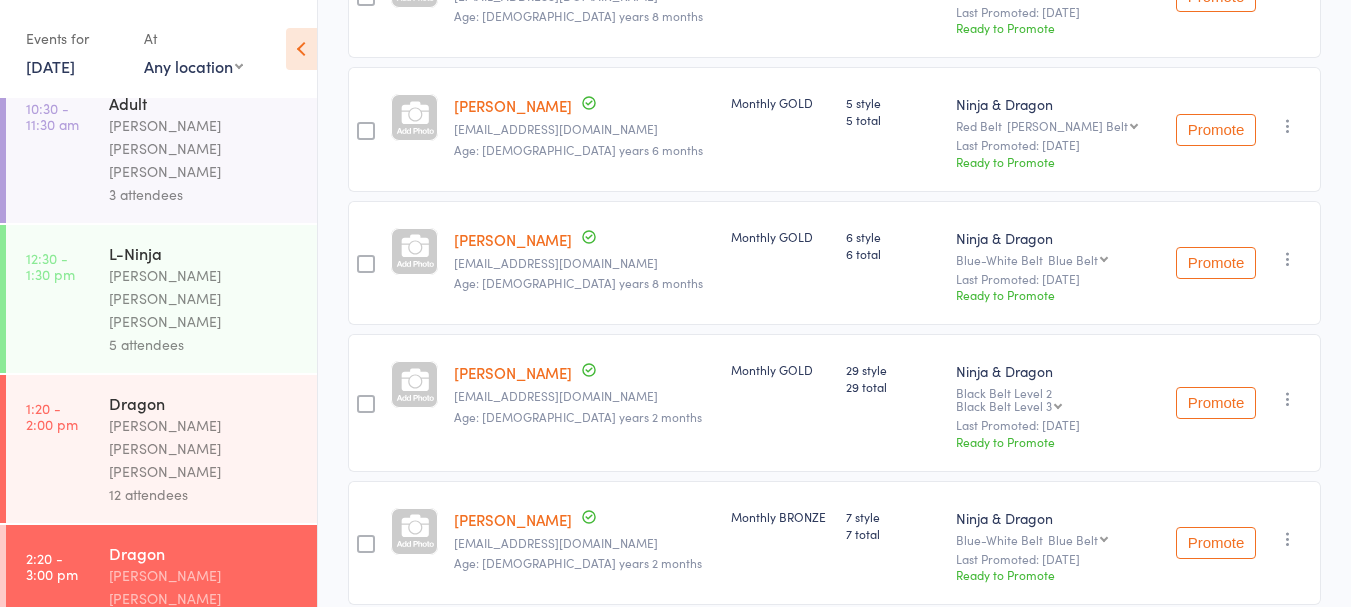 click on "3:05 - 3:45 pm Teen [PERSON_NAME] [PERSON_NAME] [PERSON_NAME] 2 attendees" at bounding box center (161, 749) 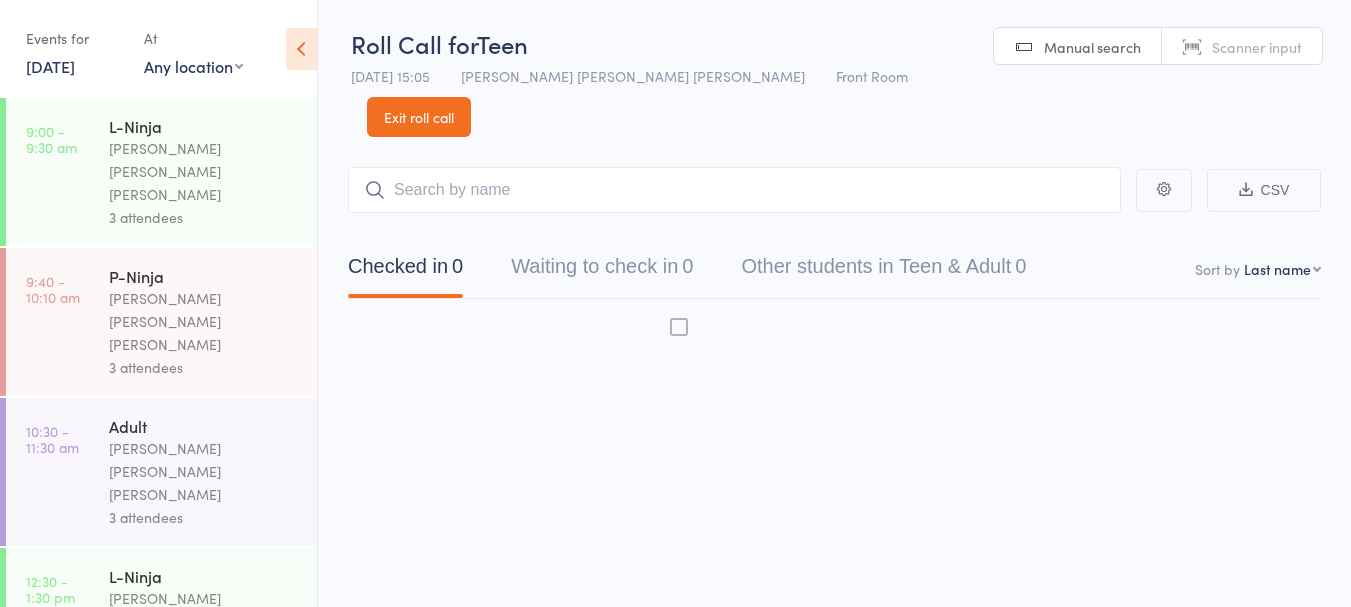 scroll, scrollTop: 1, scrollLeft: 0, axis: vertical 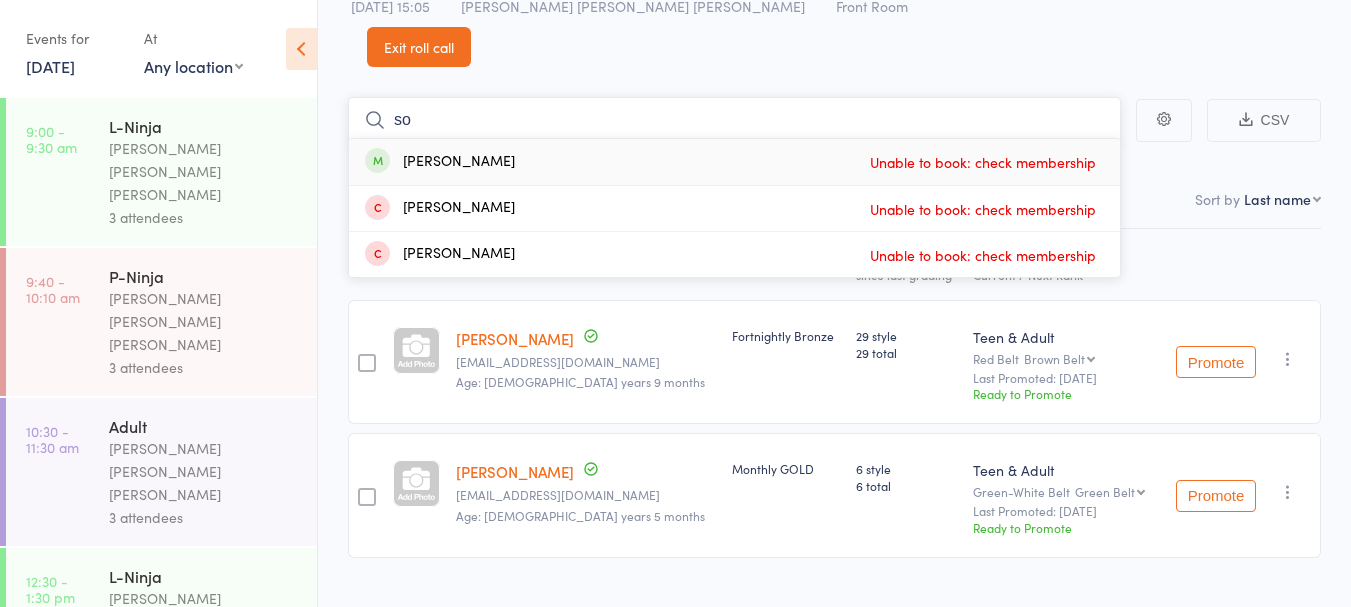 type on "s" 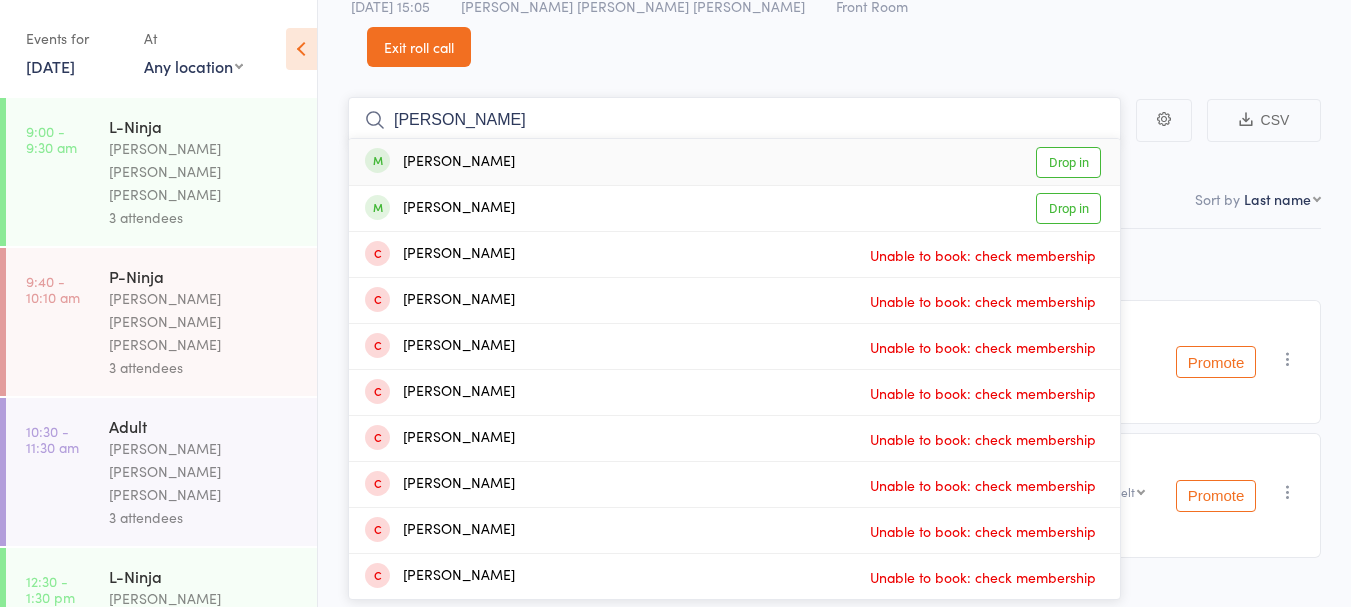 type on "[PERSON_NAME]" 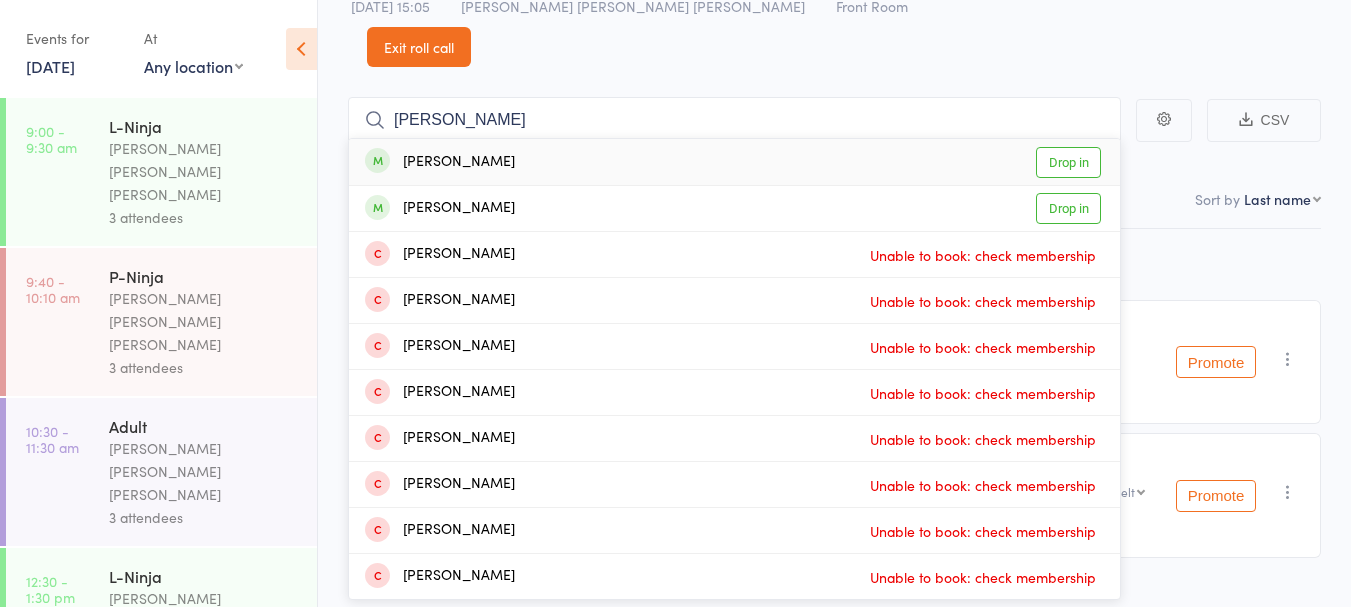 click on "Drop in" at bounding box center [1068, 162] 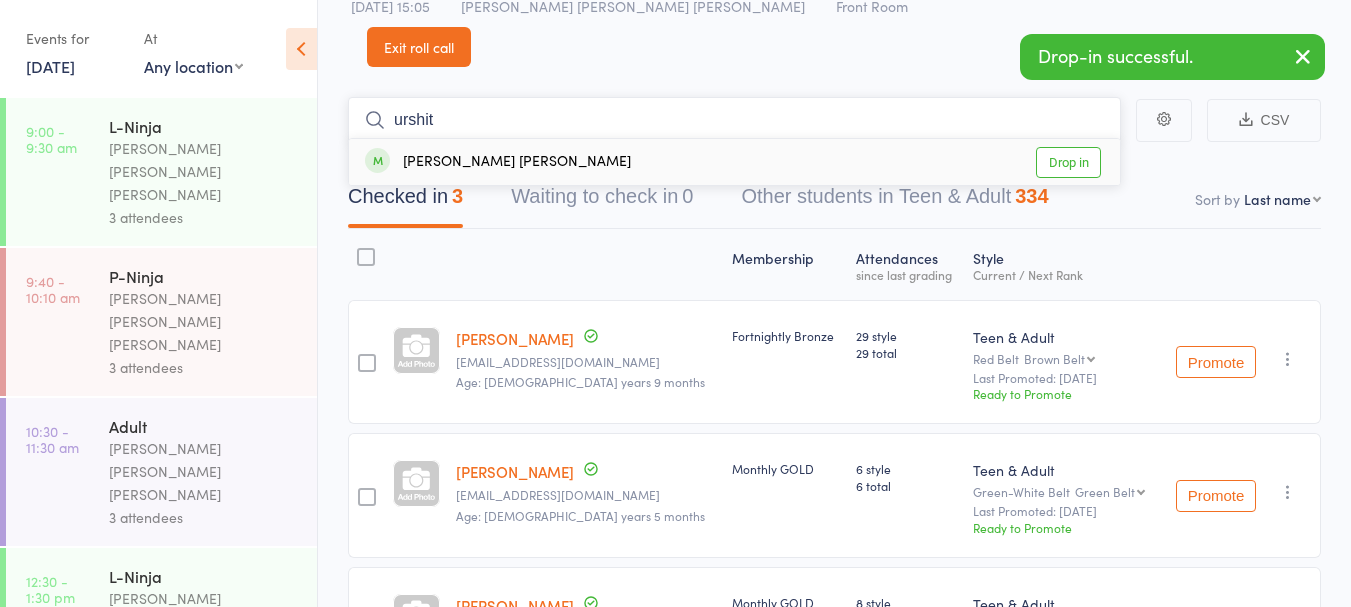 type on "urshit" 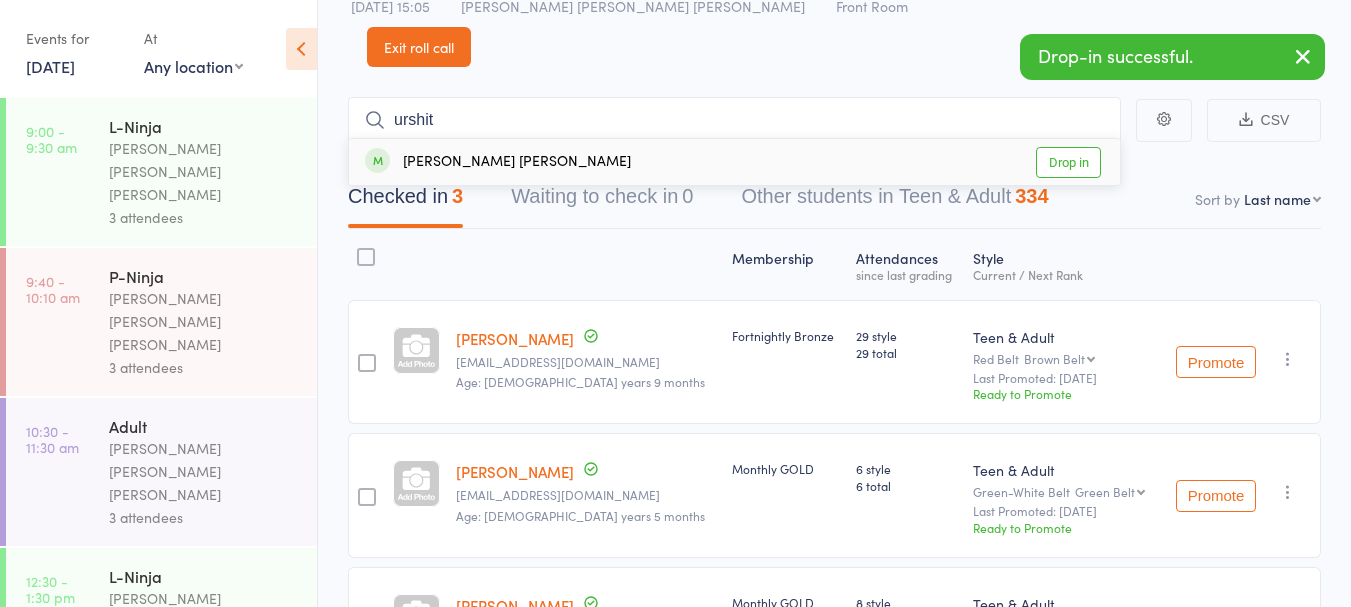 click on "Drop in" at bounding box center [1068, 162] 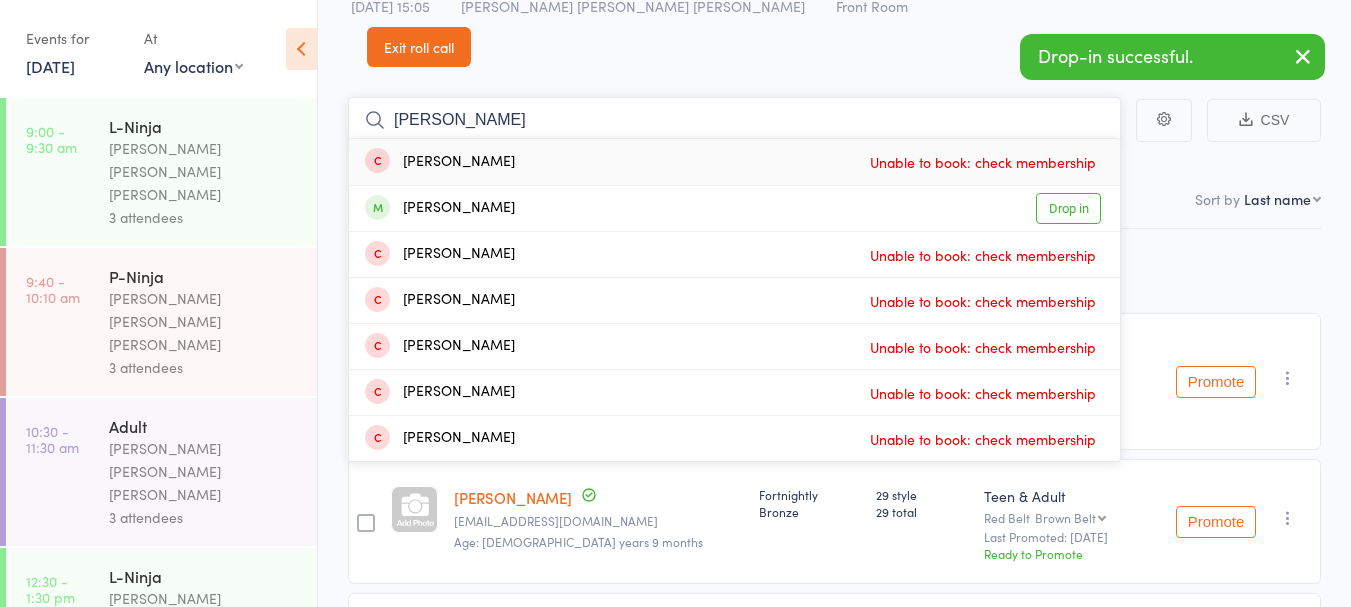 type on "[PERSON_NAME]" 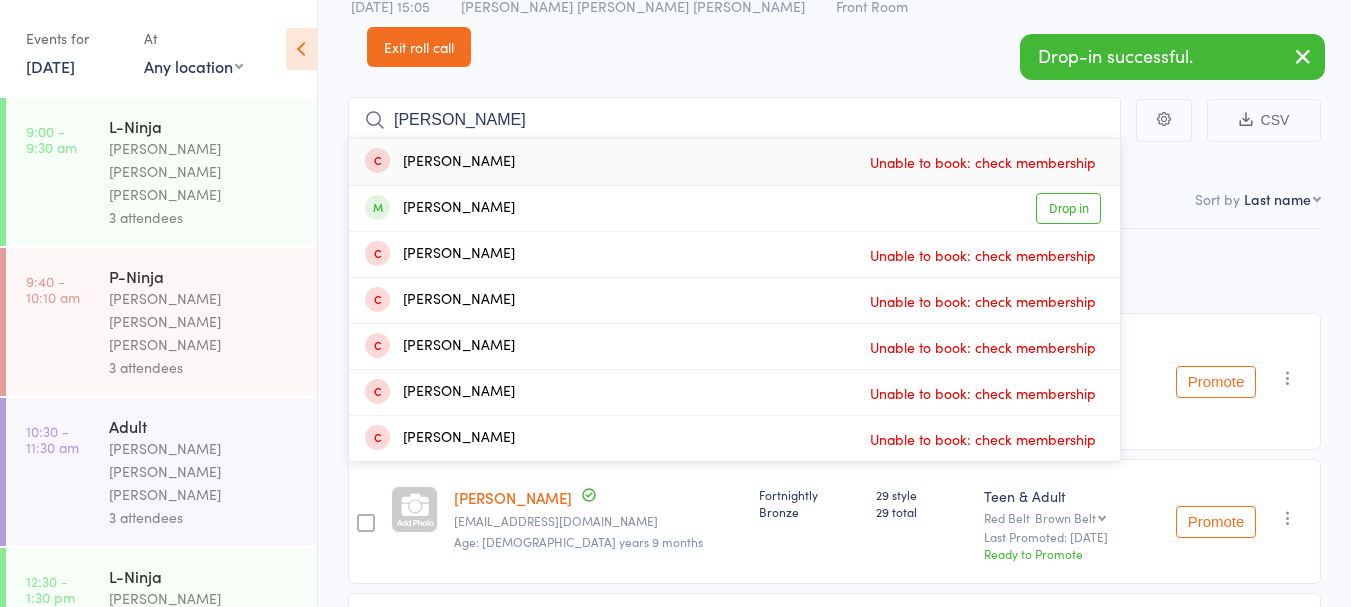 click on "Drop in" at bounding box center (1068, 208) 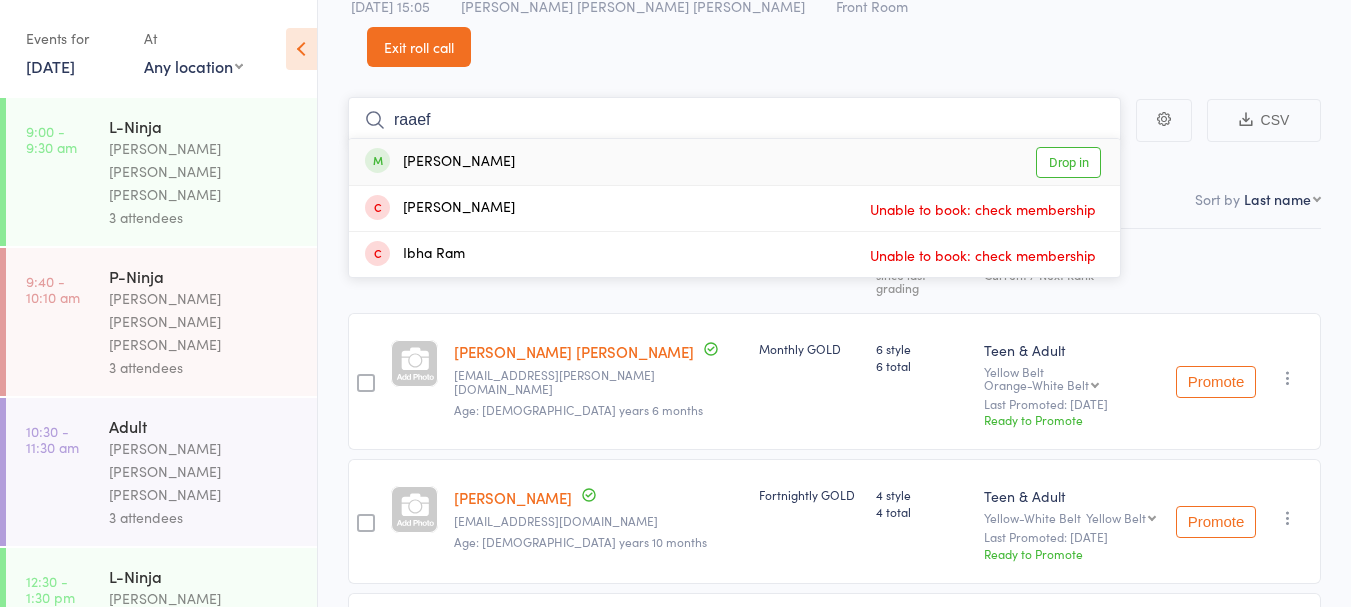 type on "raaef" 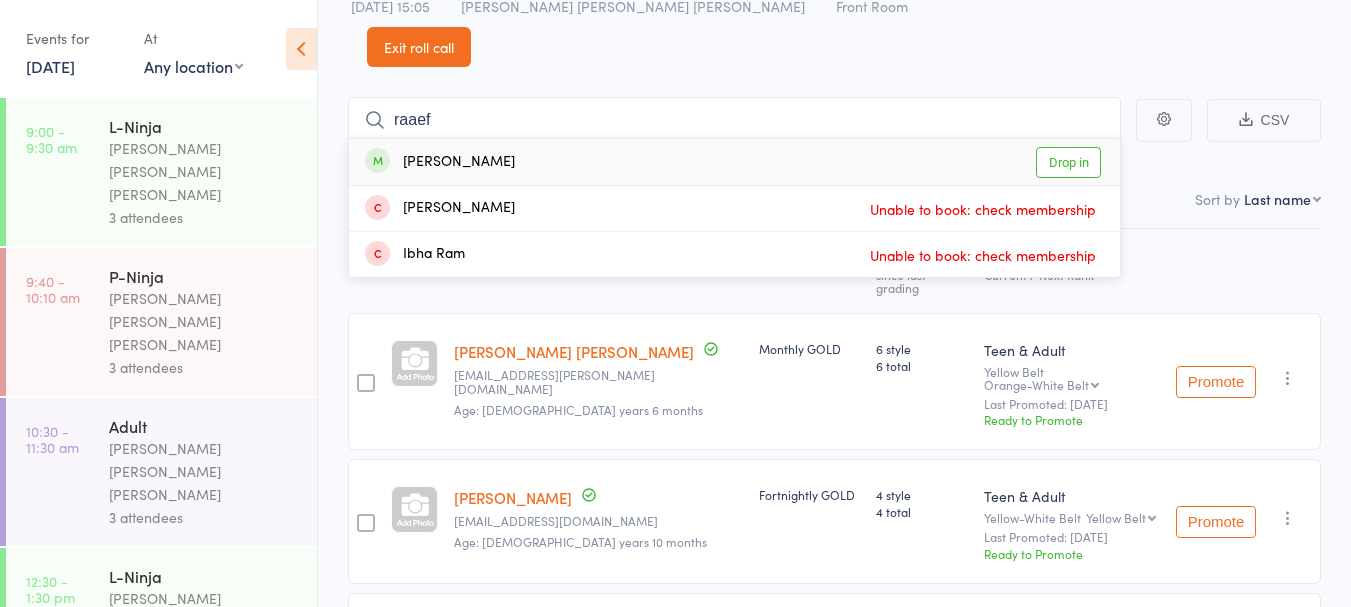 click on "Drop in" at bounding box center (1068, 162) 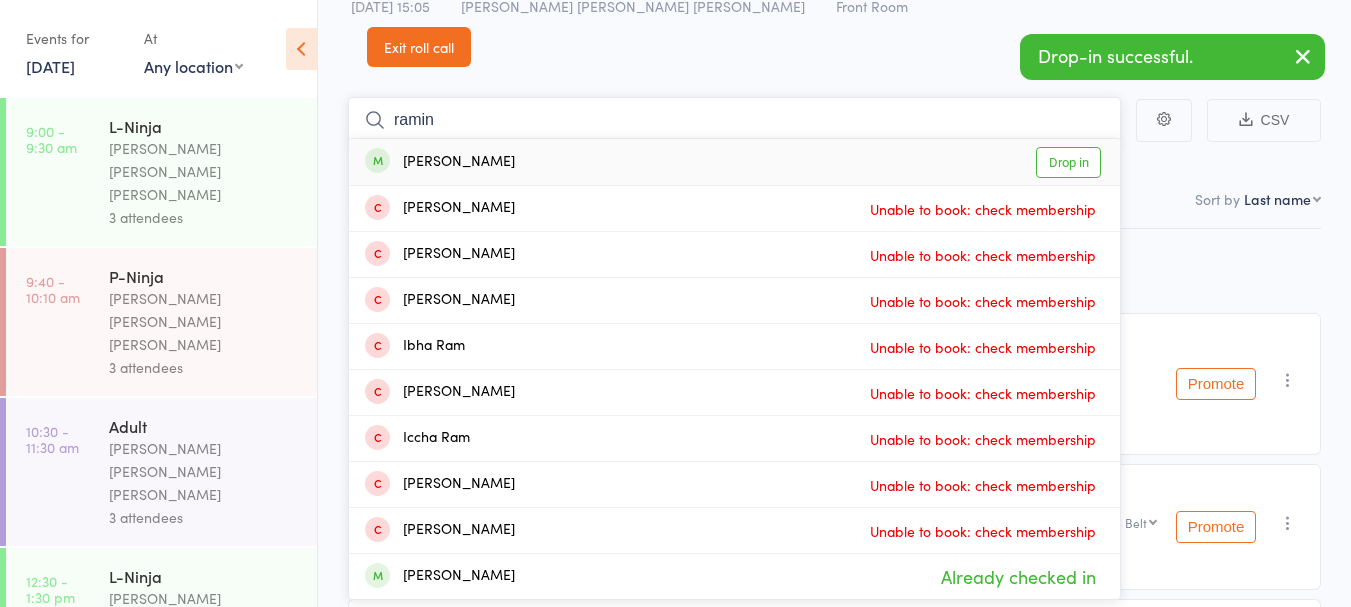 type on "ramin" 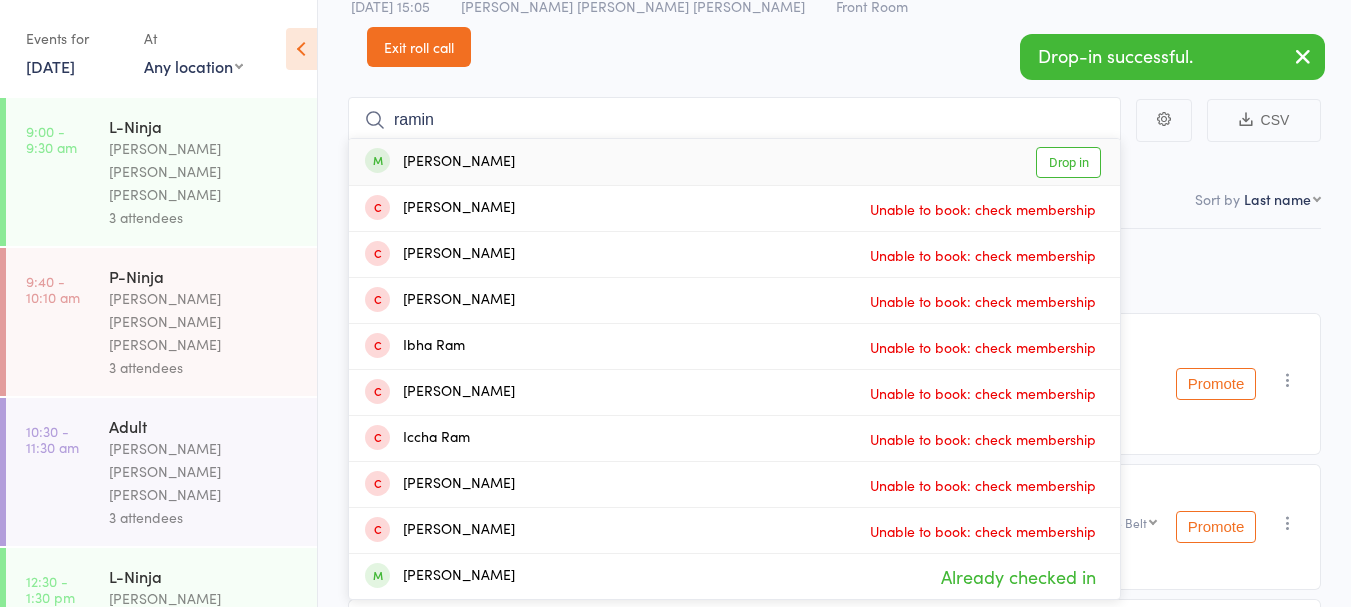 click on "Drop in" at bounding box center (1068, 162) 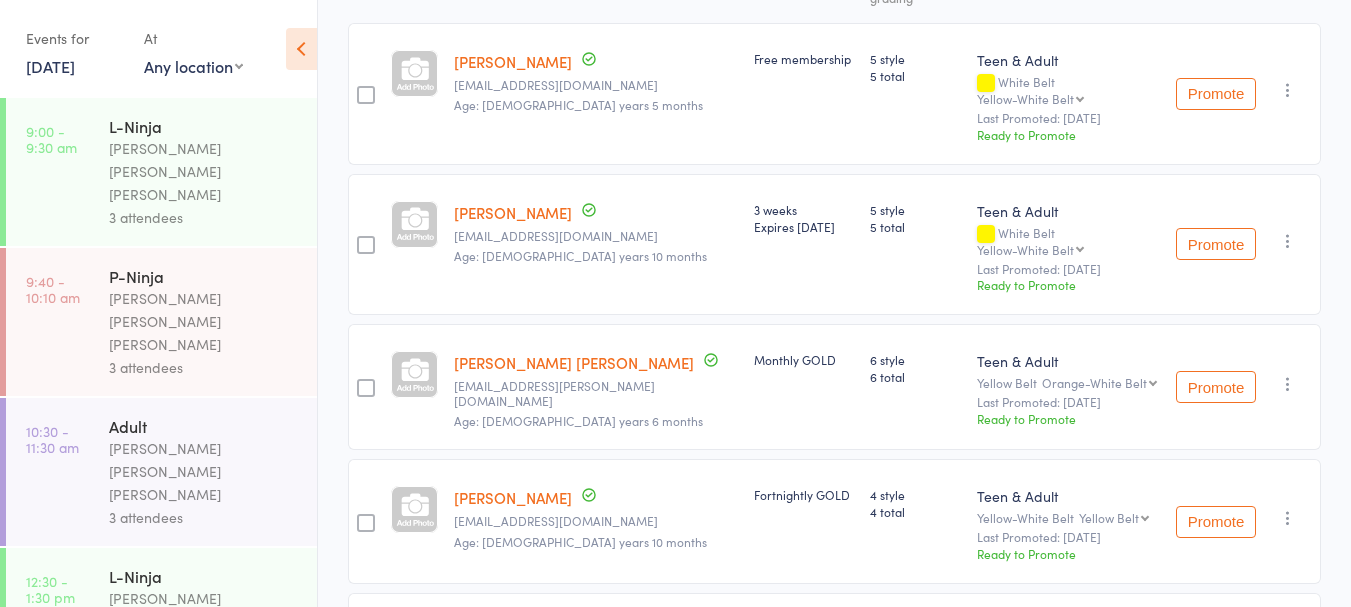 scroll, scrollTop: 0, scrollLeft: 0, axis: both 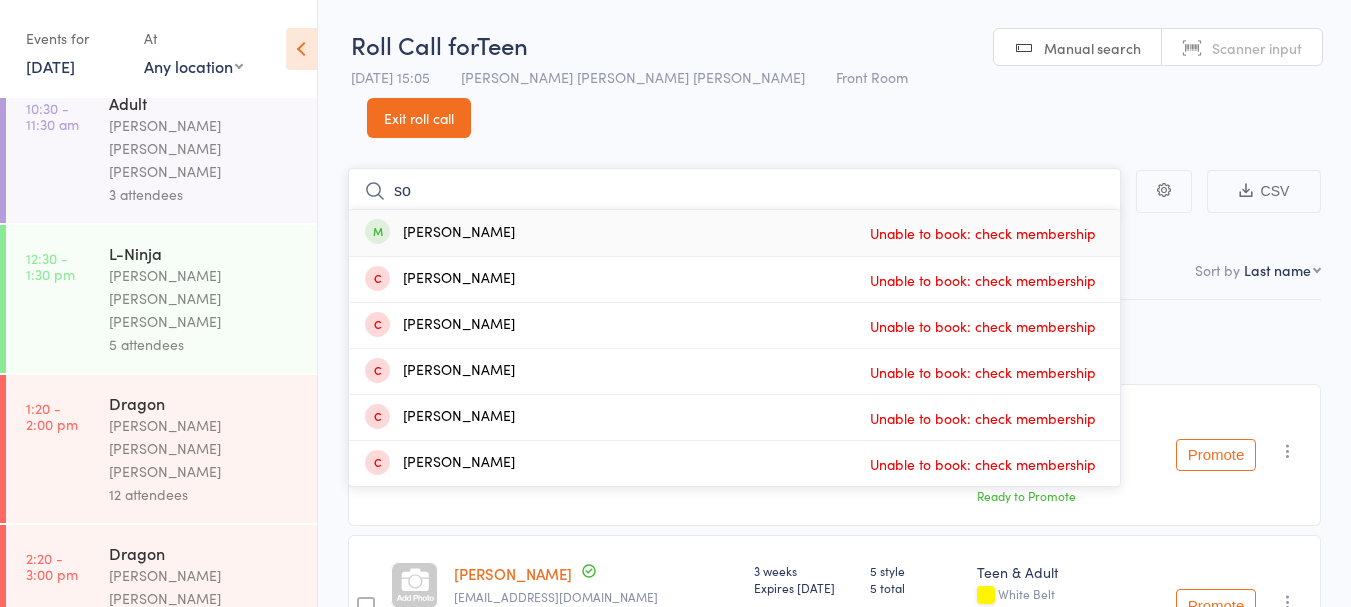 type on "s" 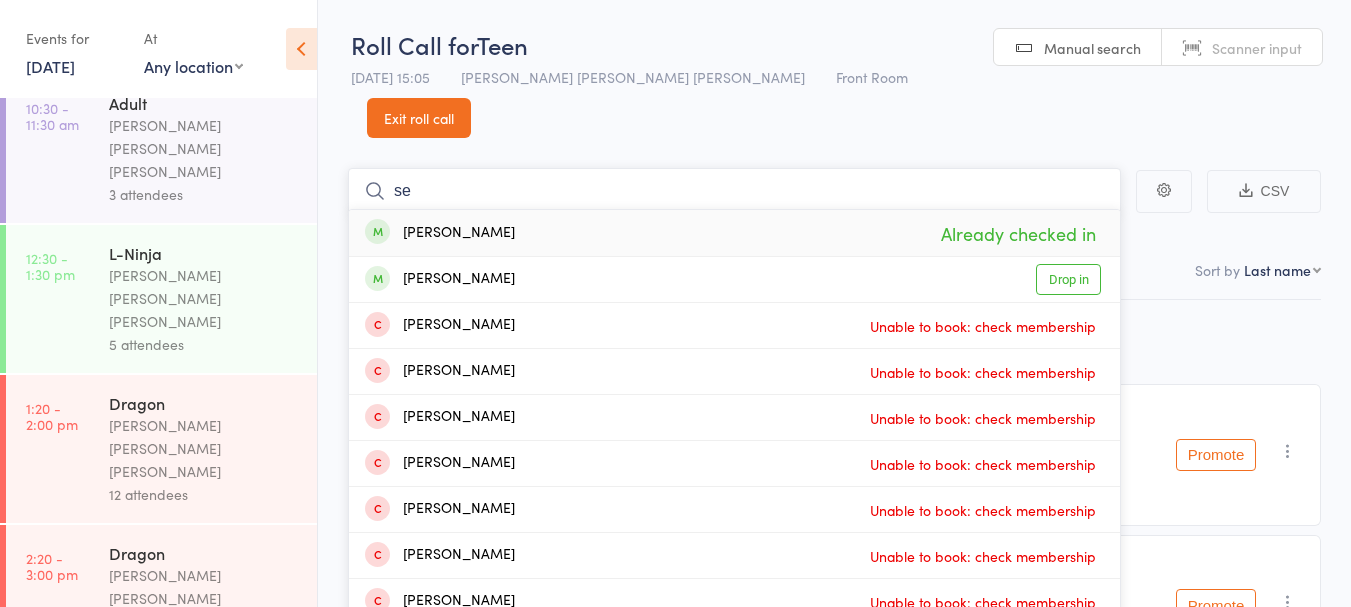 type on "s" 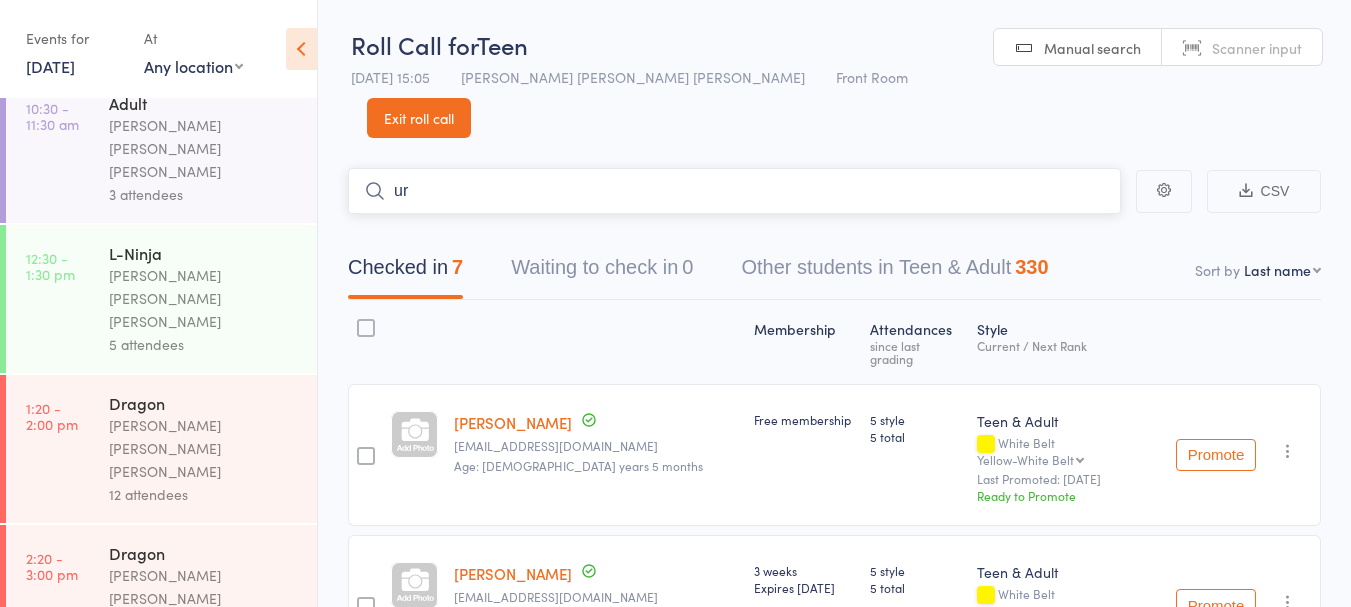 type on "u" 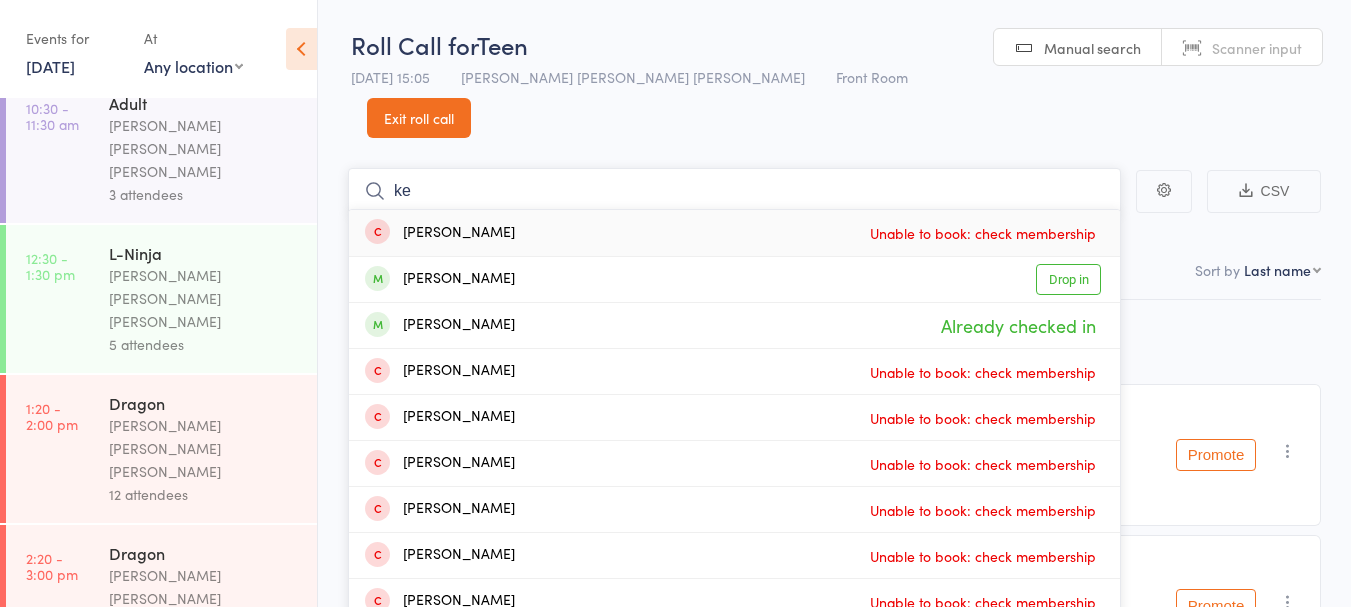 type on "k" 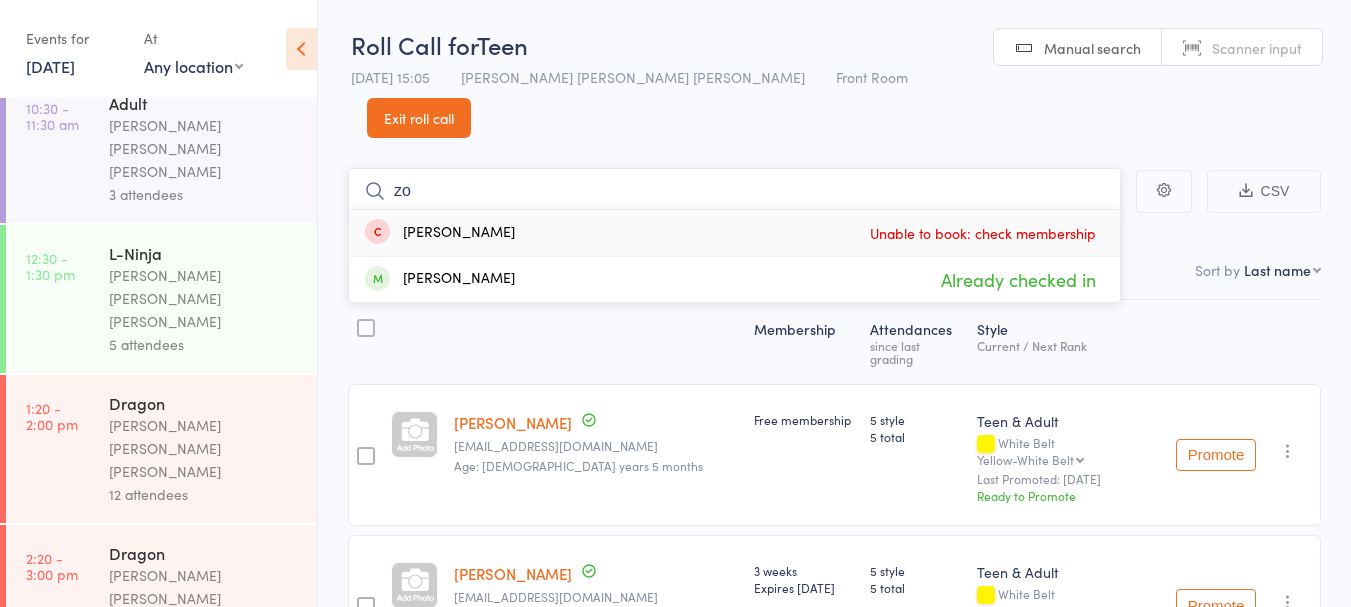 type on "z" 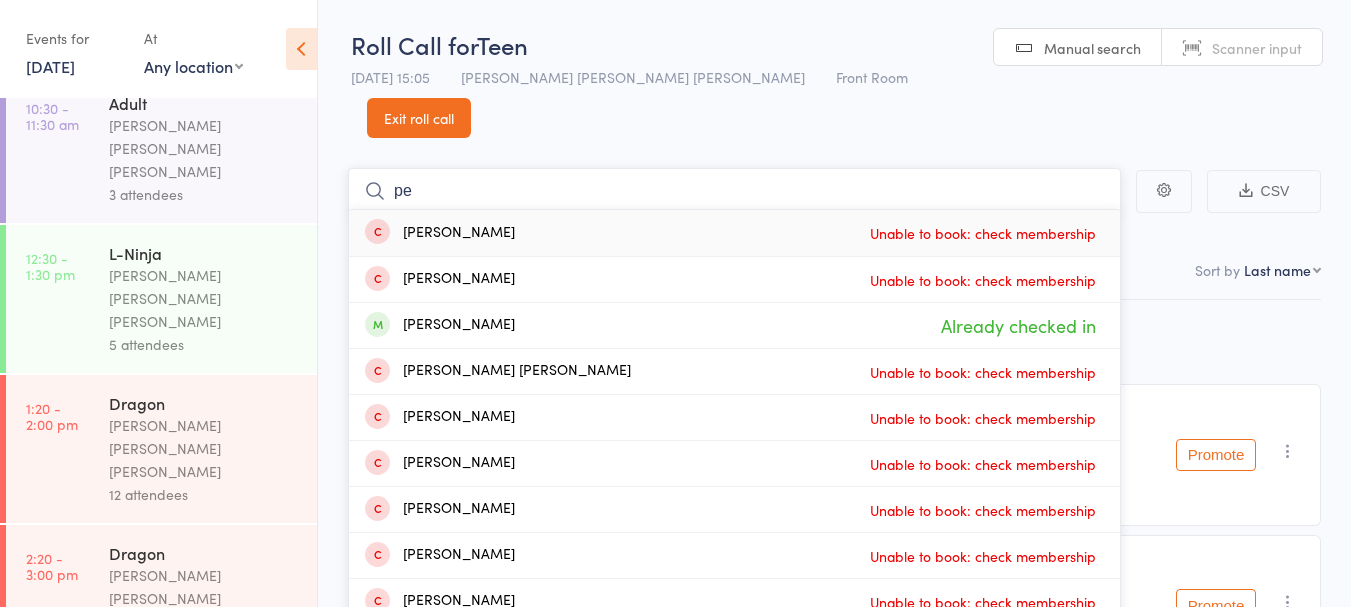 type on "p" 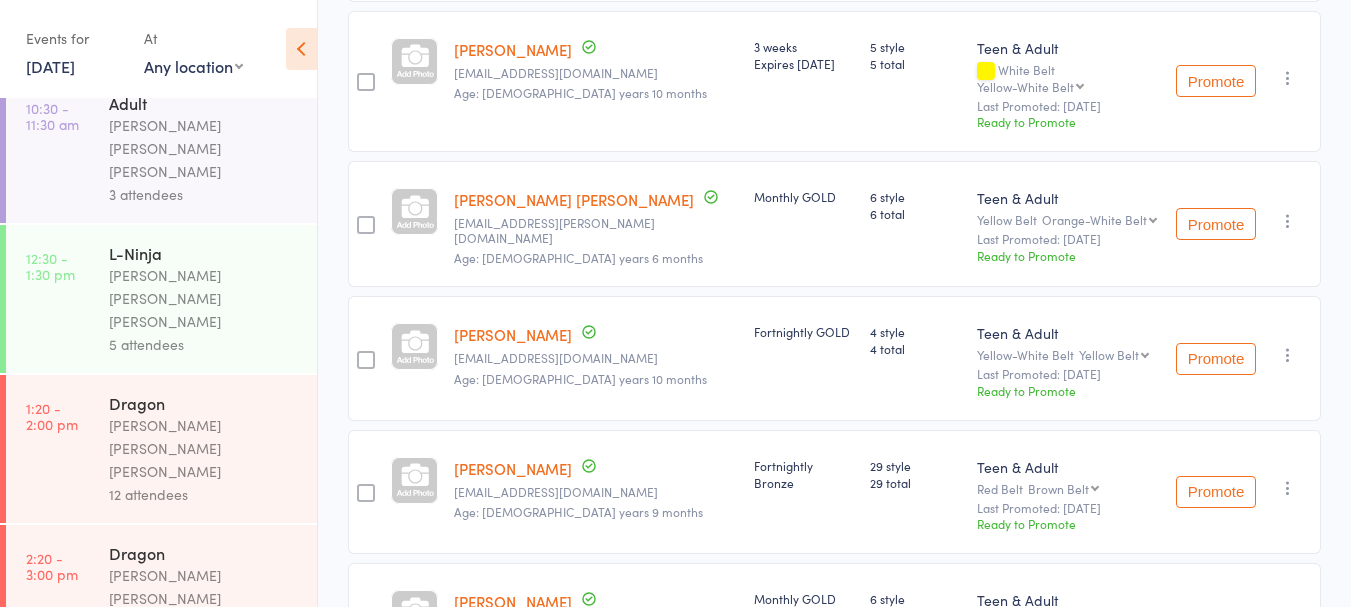 scroll, scrollTop: 0, scrollLeft: 0, axis: both 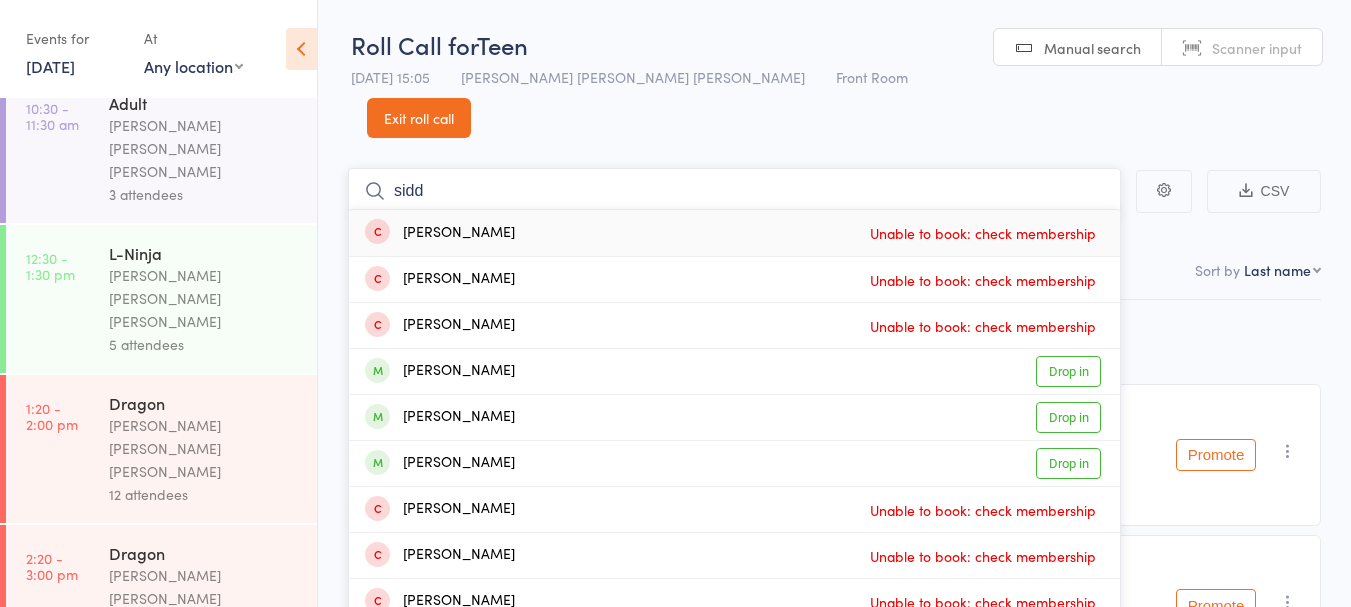 type on "sidd" 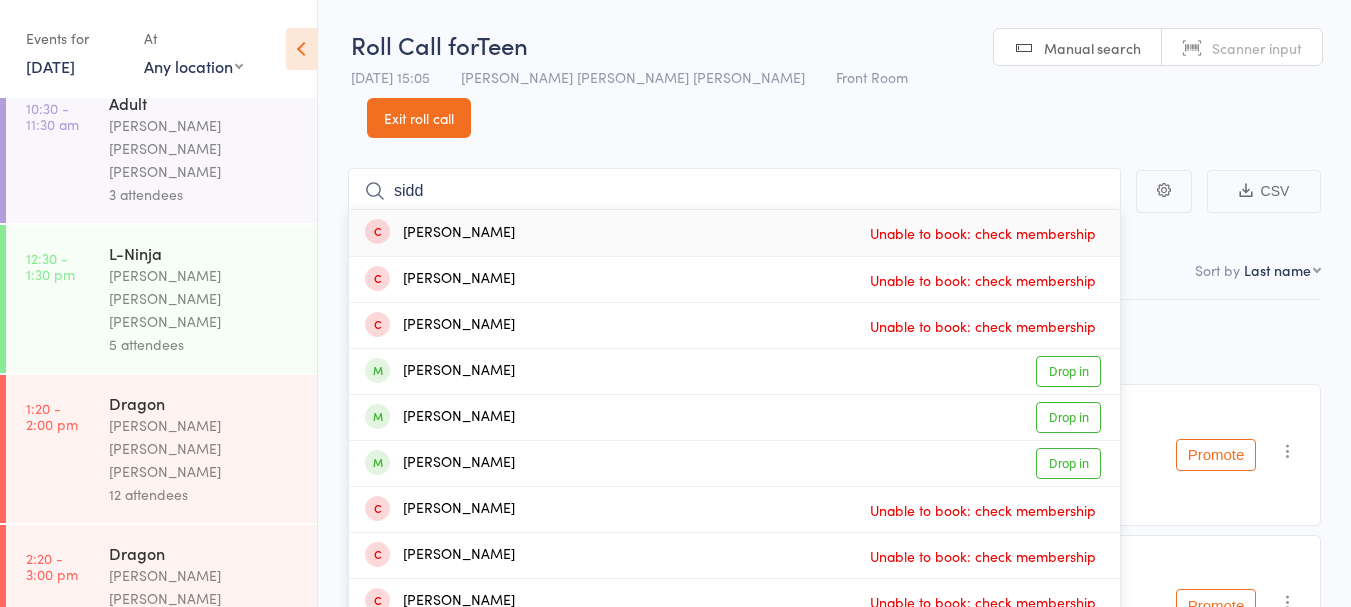 click on "[PERSON_NAME] Drop in" at bounding box center [734, 417] 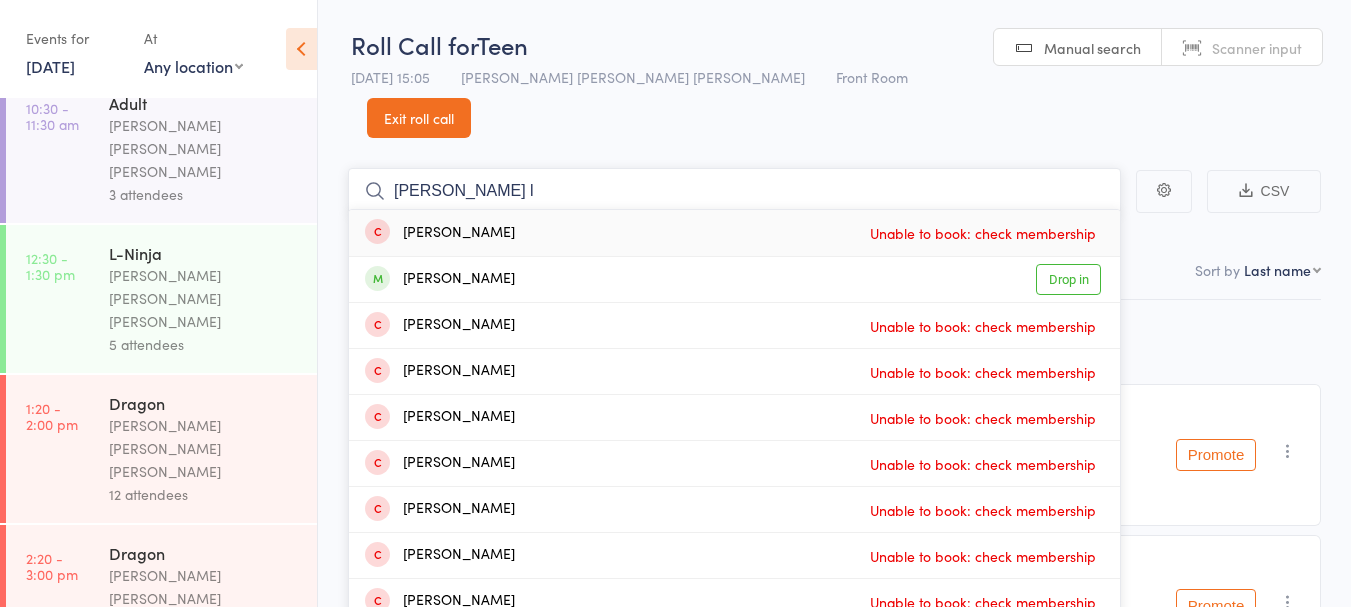 type on "[PERSON_NAME] l" 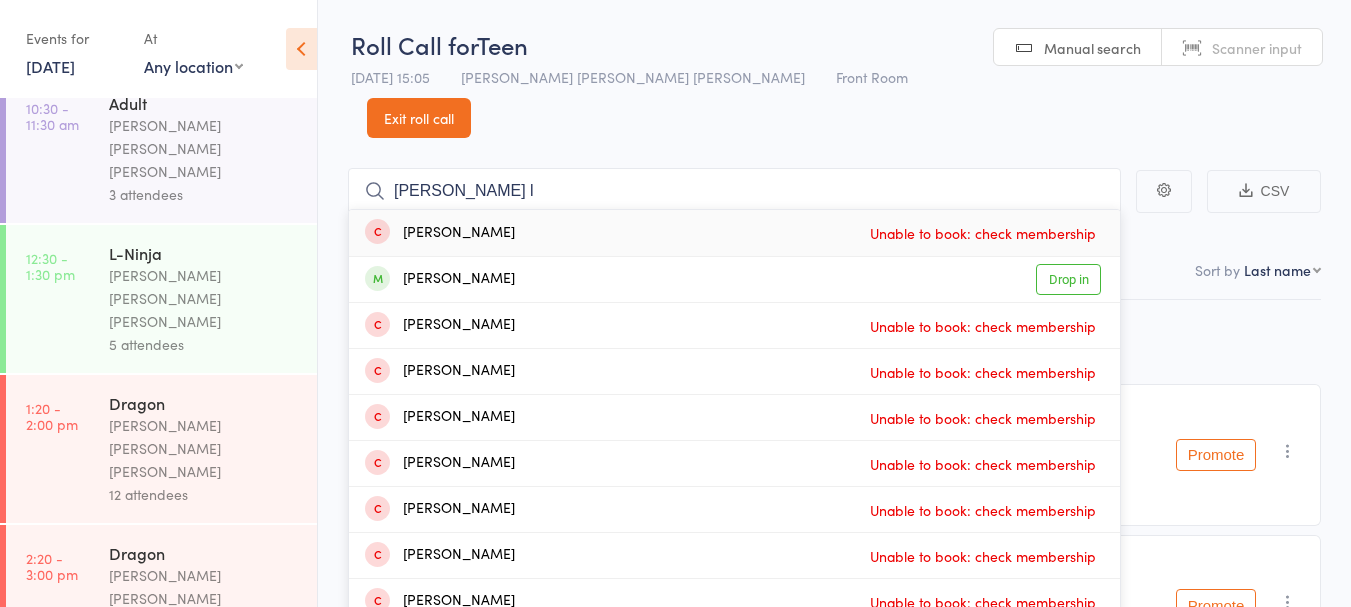 click on "[PERSON_NAME] Drop in" at bounding box center [734, 279] 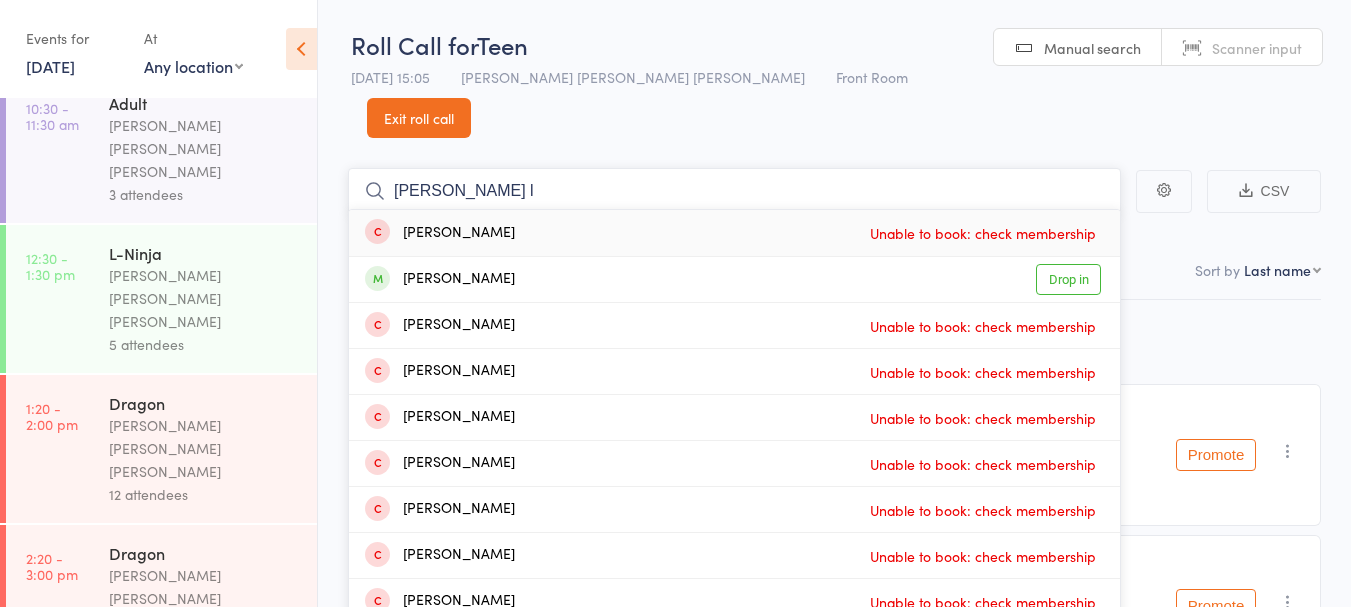 type 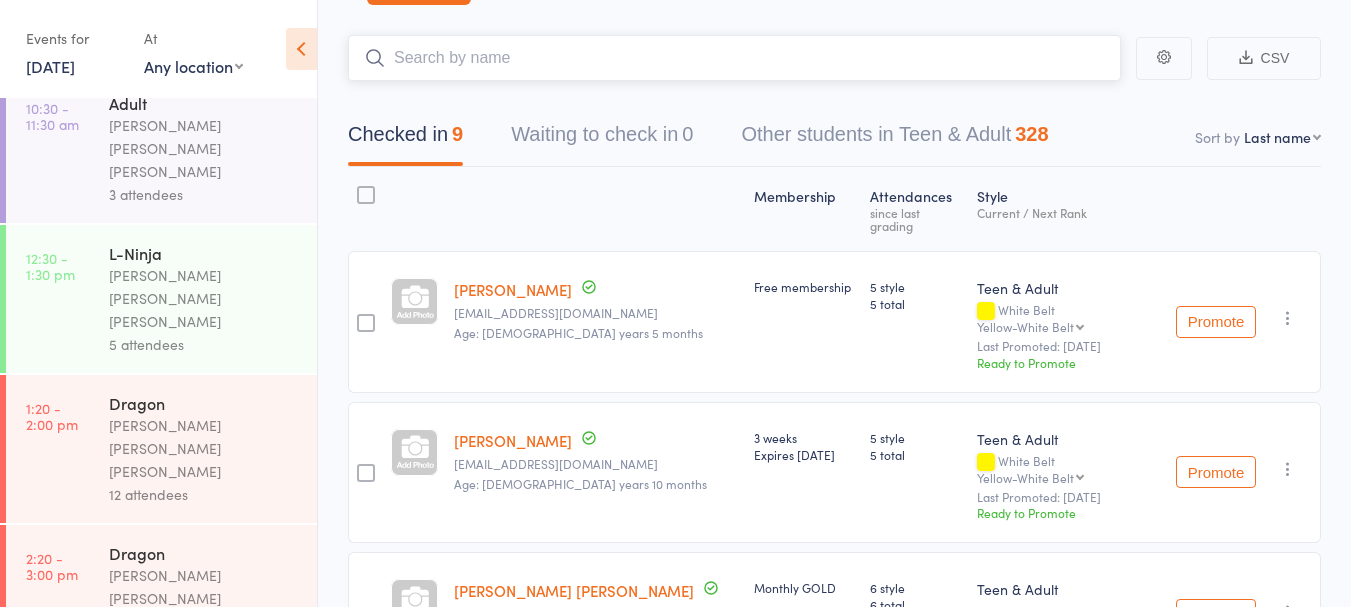 scroll, scrollTop: 0, scrollLeft: 0, axis: both 